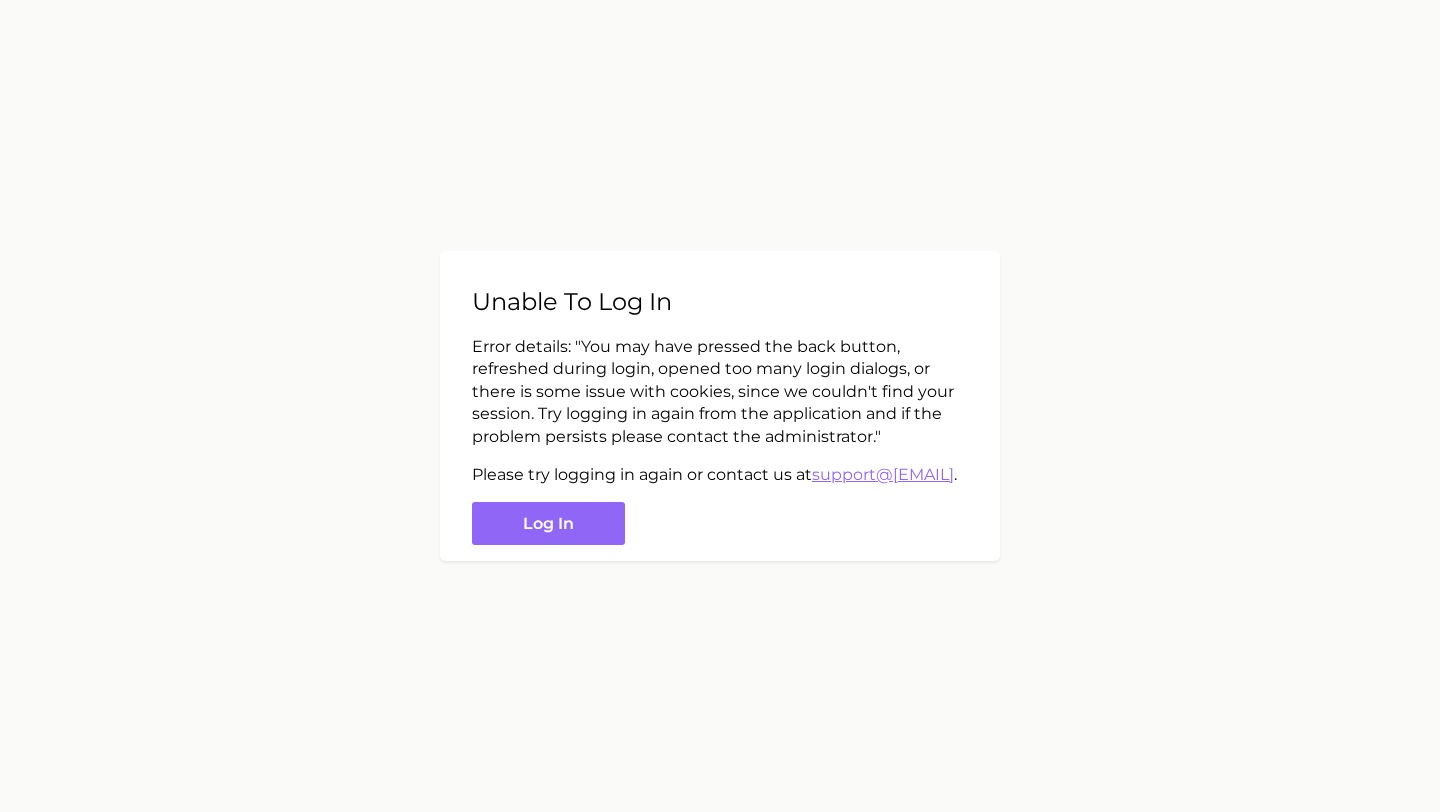scroll, scrollTop: 0, scrollLeft: 0, axis: both 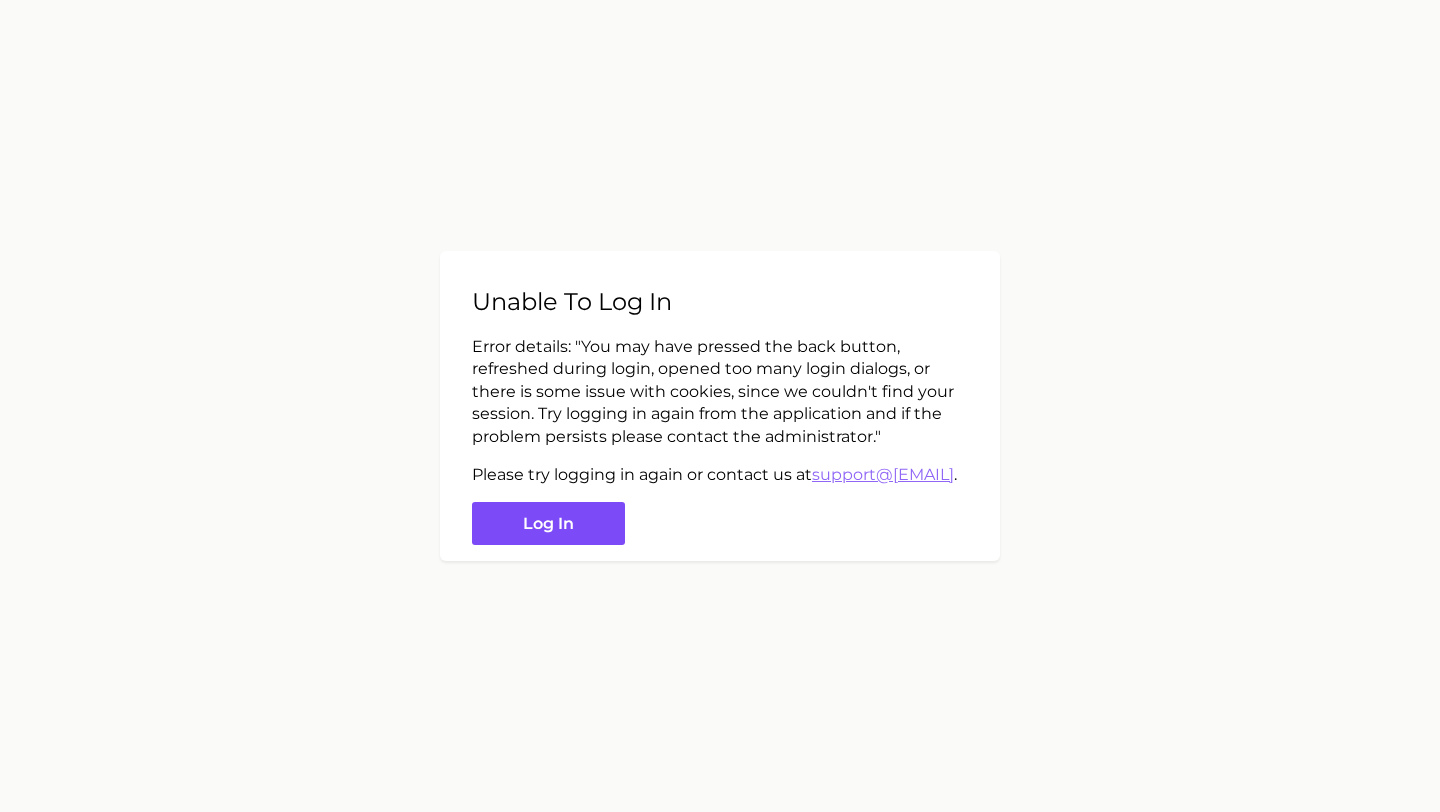 click on "Log in" at bounding box center [548, 523] 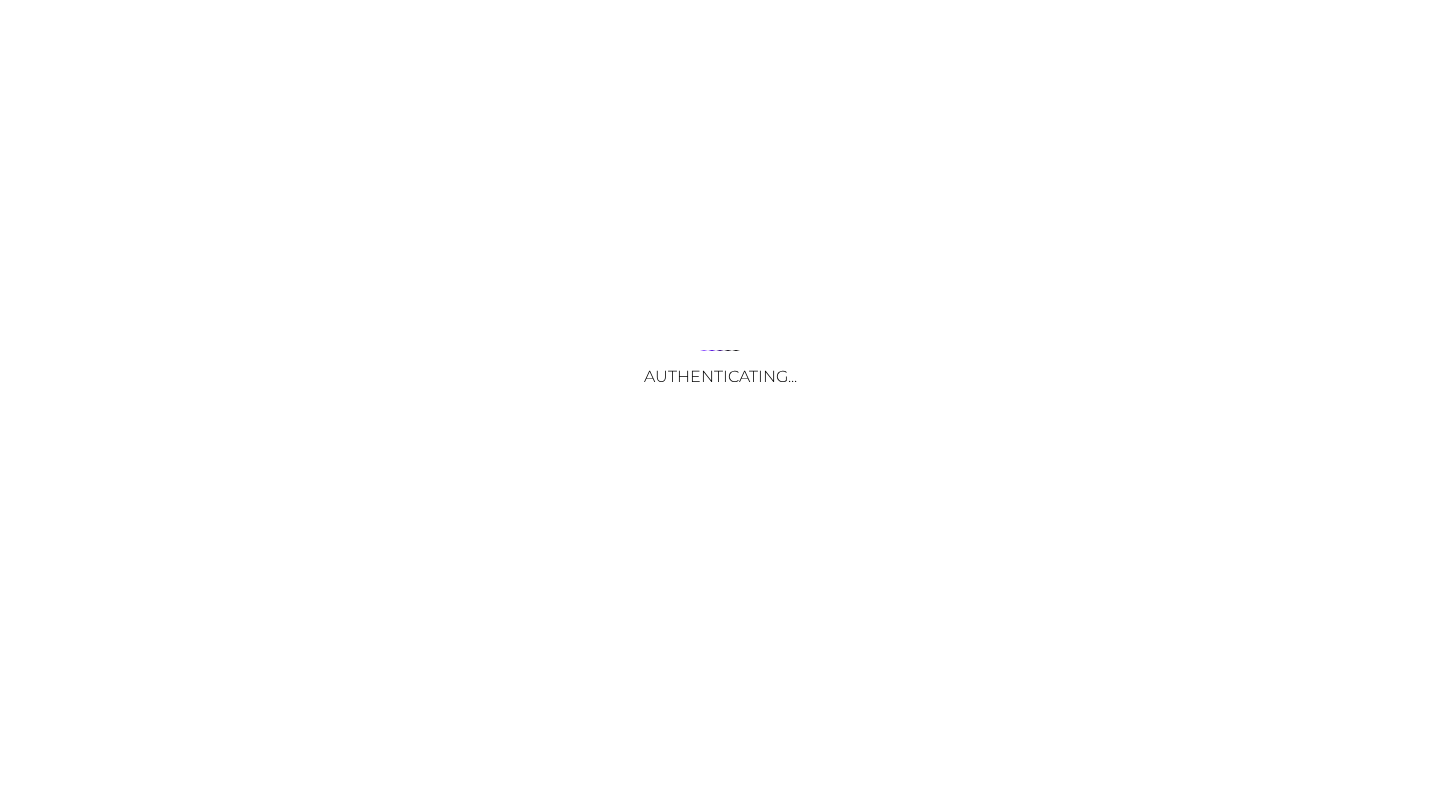 scroll, scrollTop: 0, scrollLeft: 0, axis: both 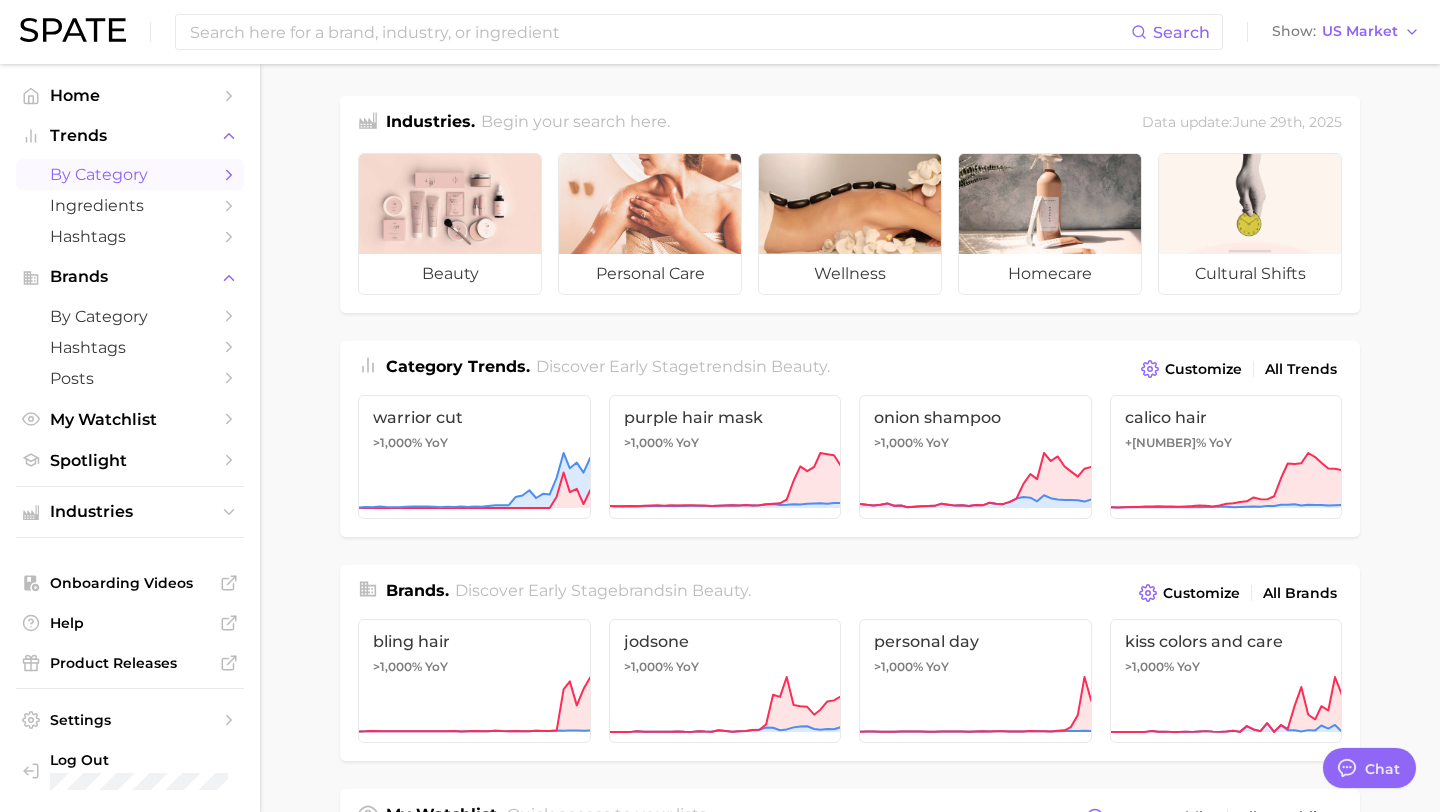 click on "by Category" at bounding box center (130, 174) 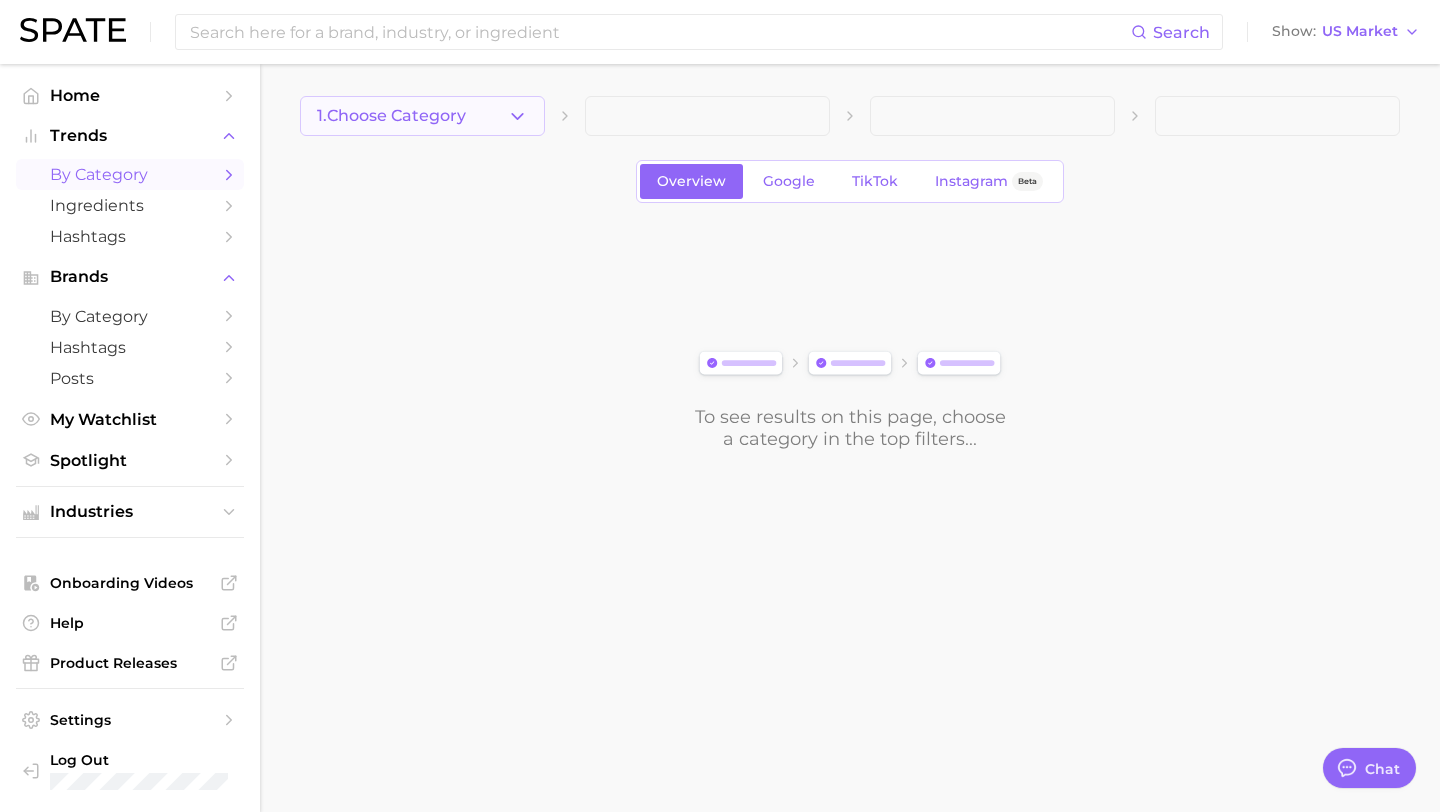 click on "1.  Choose Category" at bounding box center [422, 116] 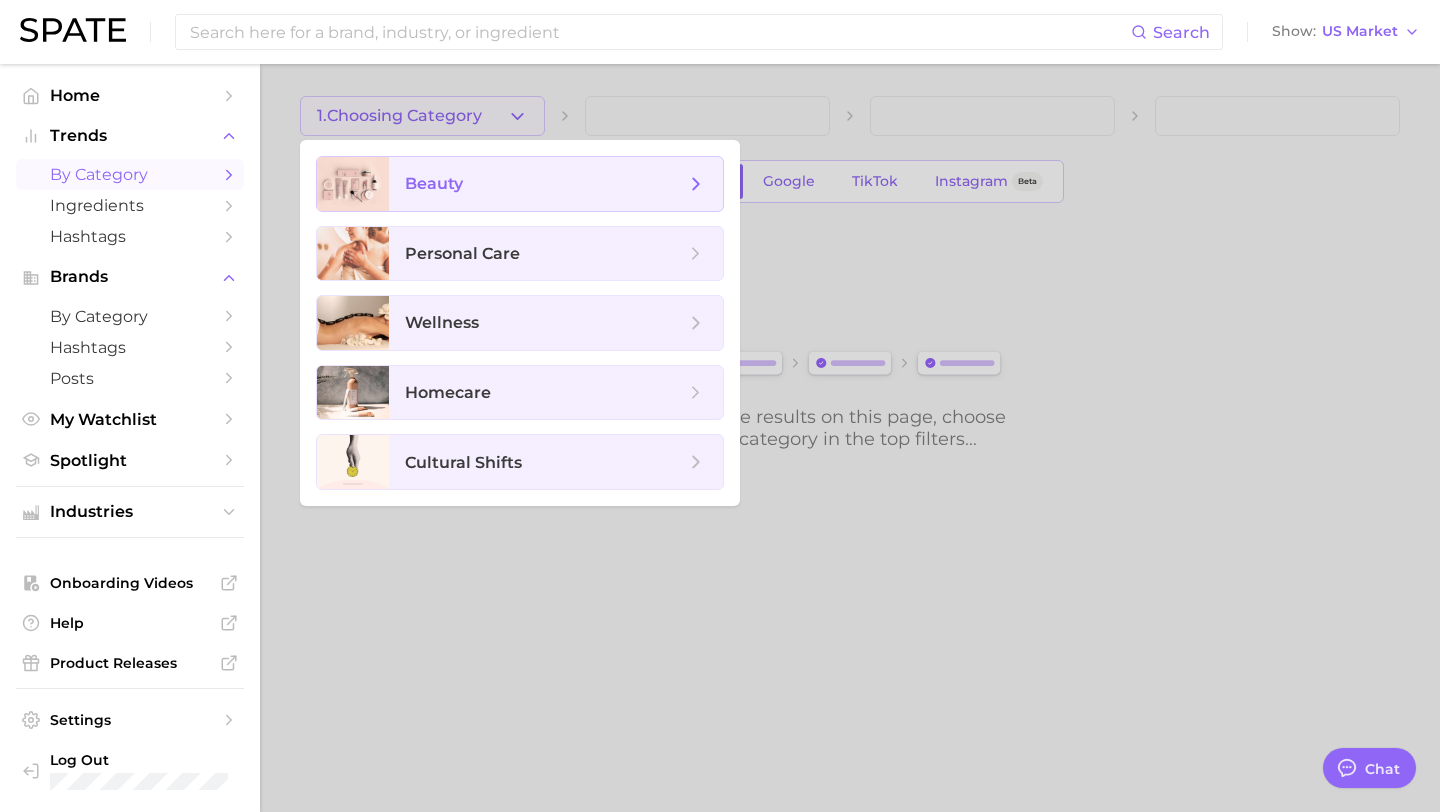 click on "beauty" at bounding box center [545, 184] 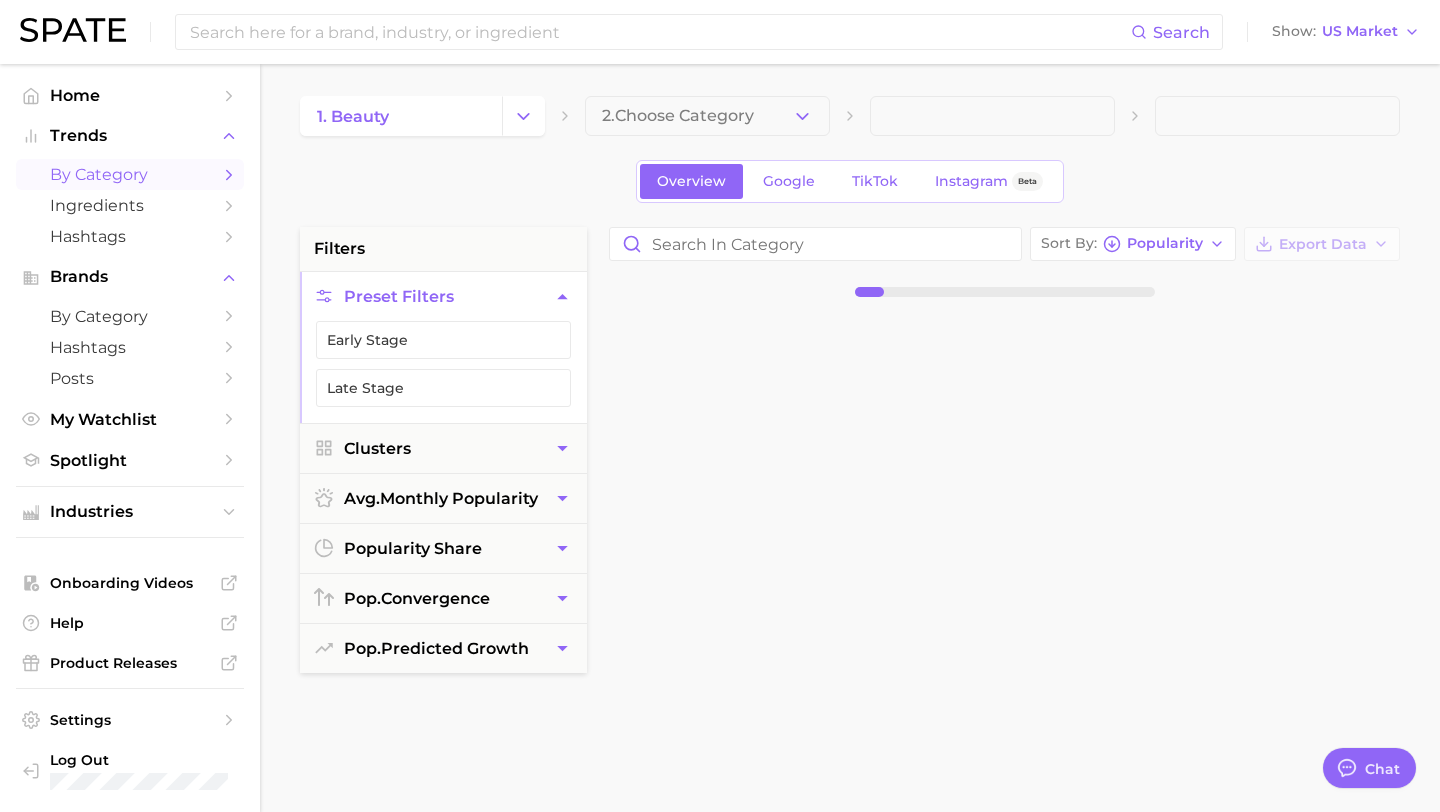 click on "2.  Choose Category" at bounding box center (678, 116) 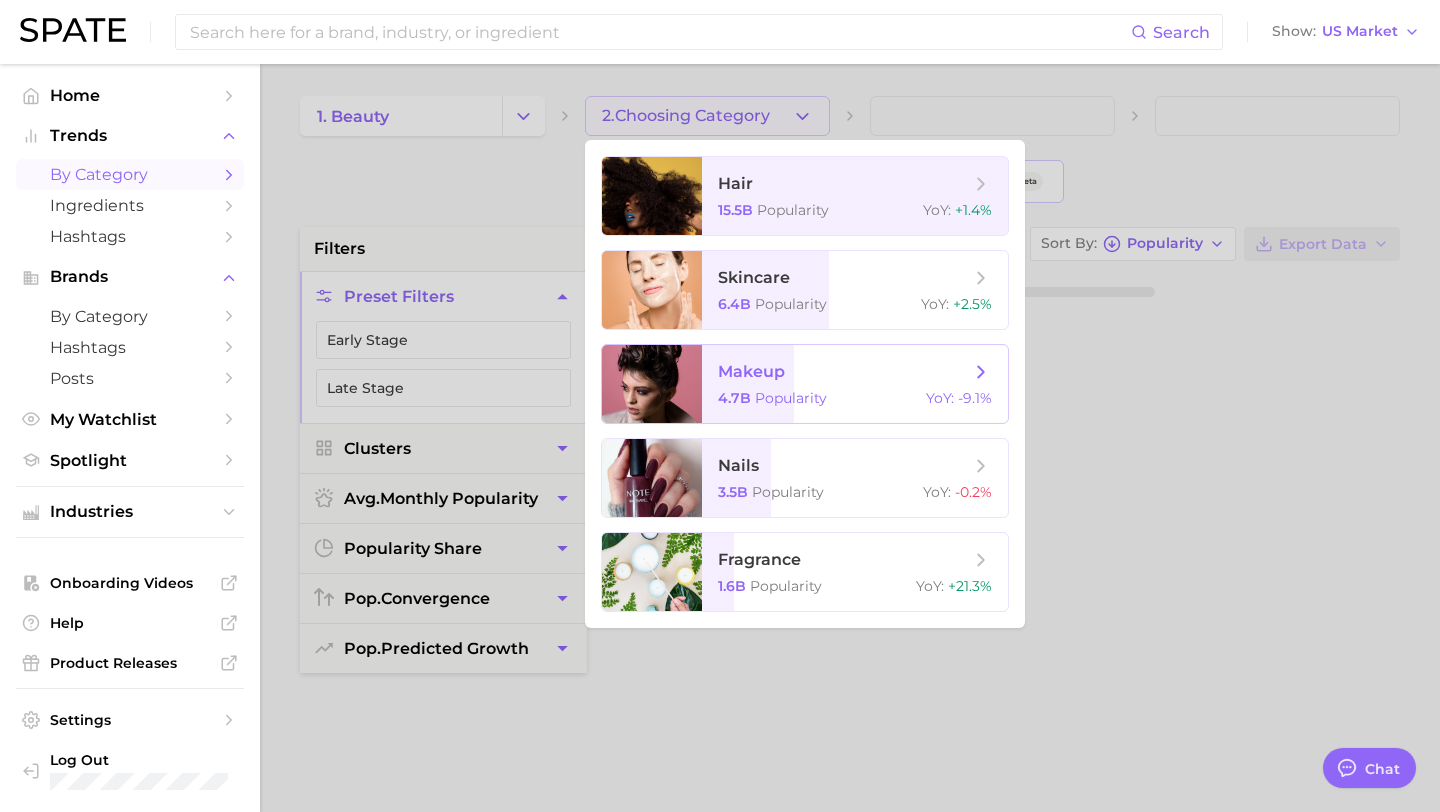 click on "makeup" at bounding box center (844, 372) 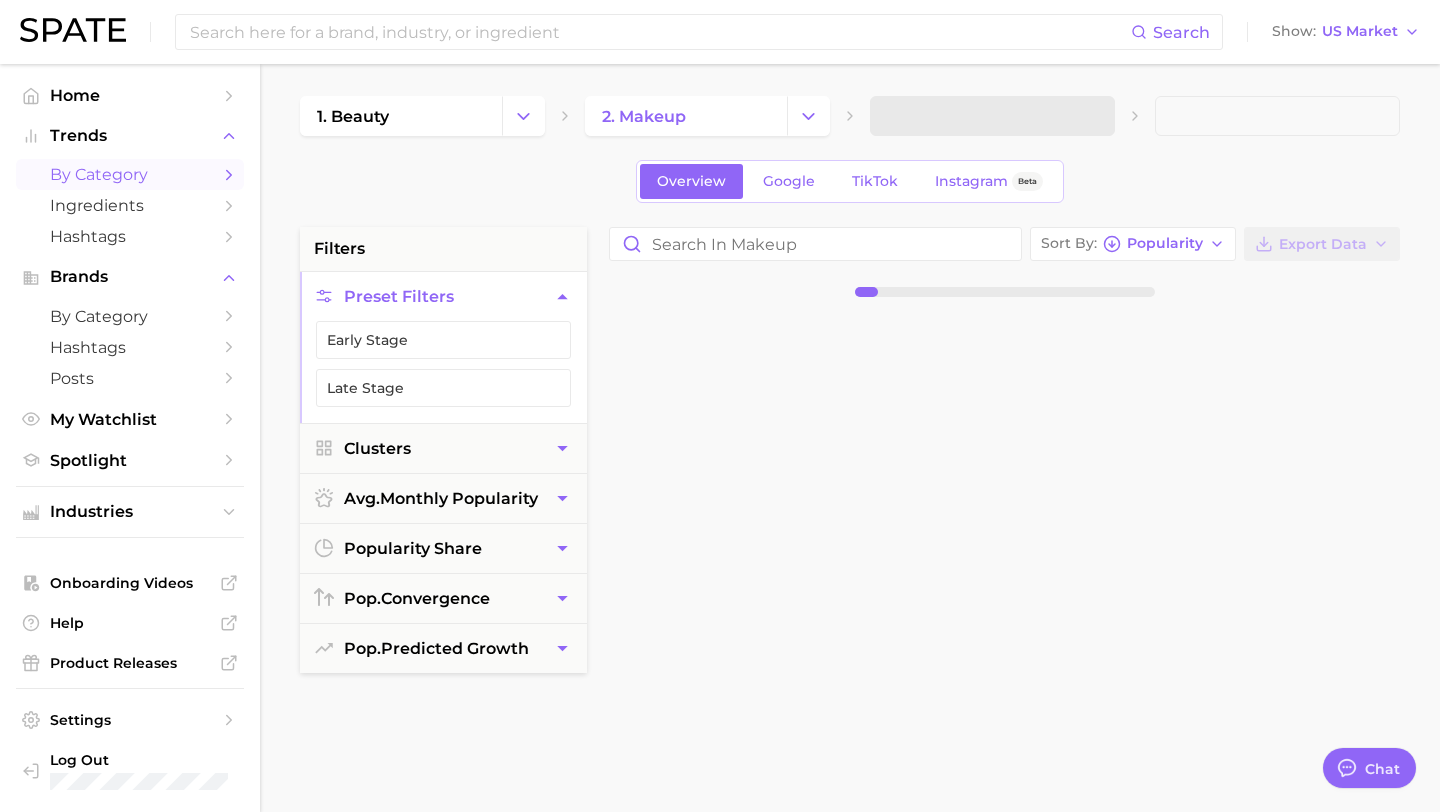 click at bounding box center (992, 116) 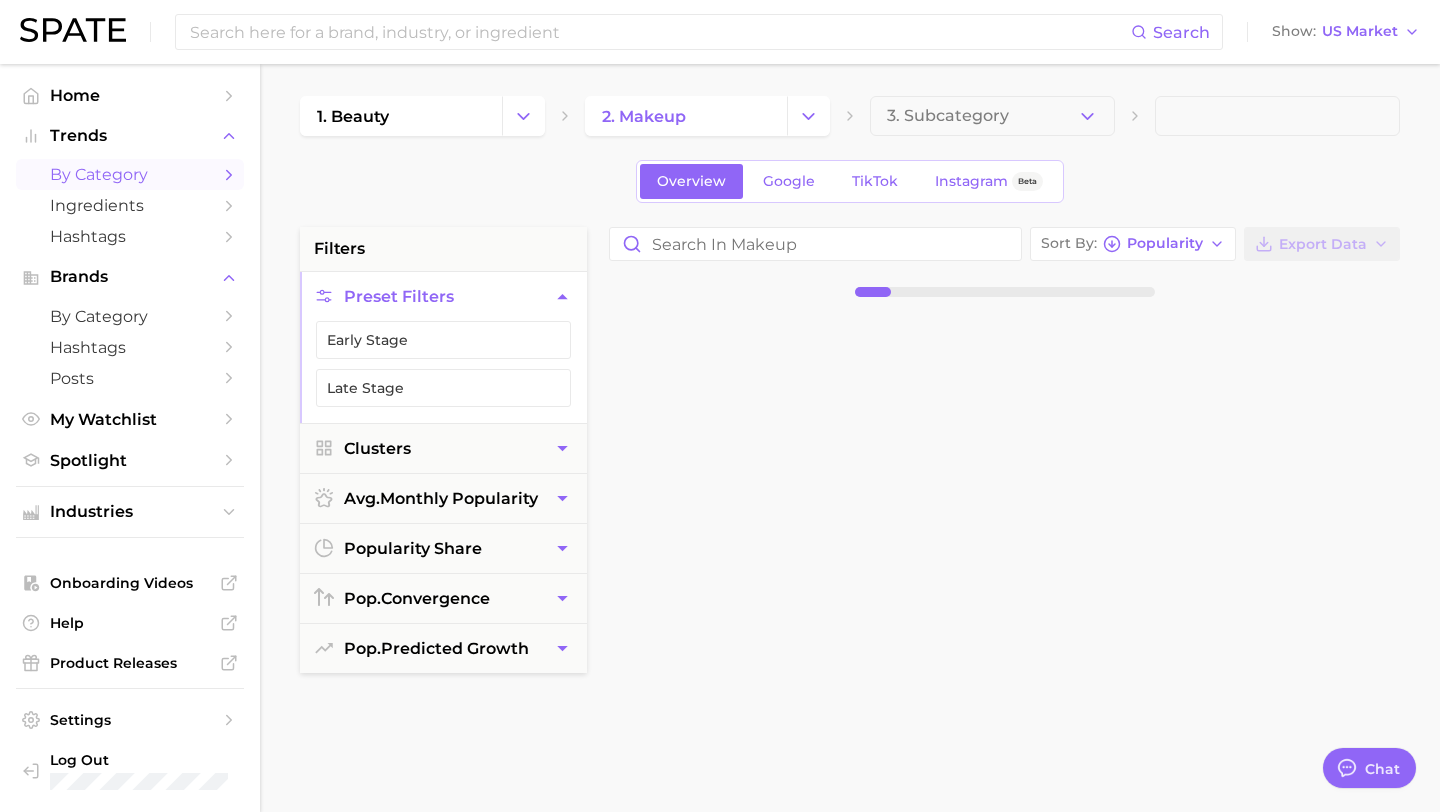 click on "3. Subcategory" at bounding box center [948, 116] 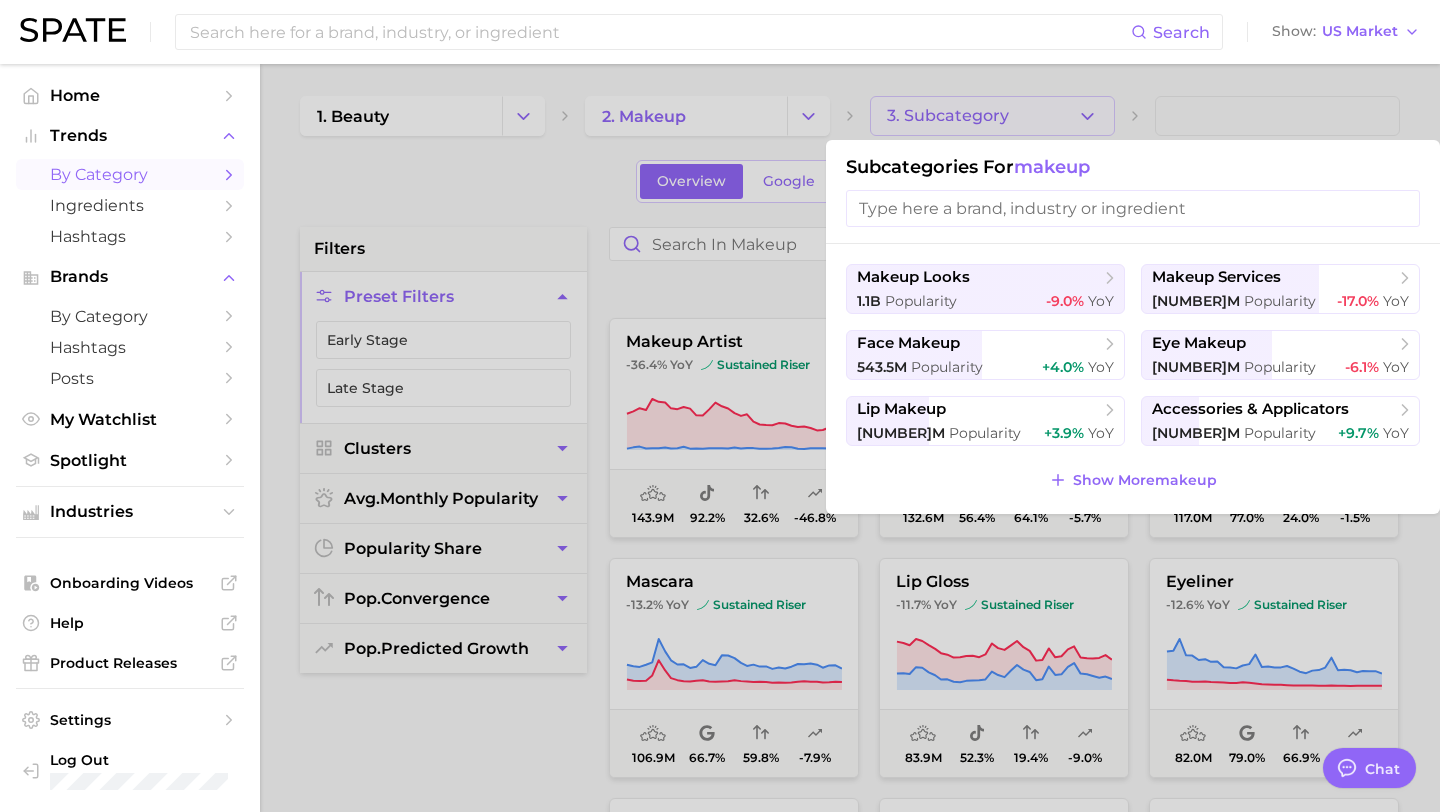 click at bounding box center (1133, 208) 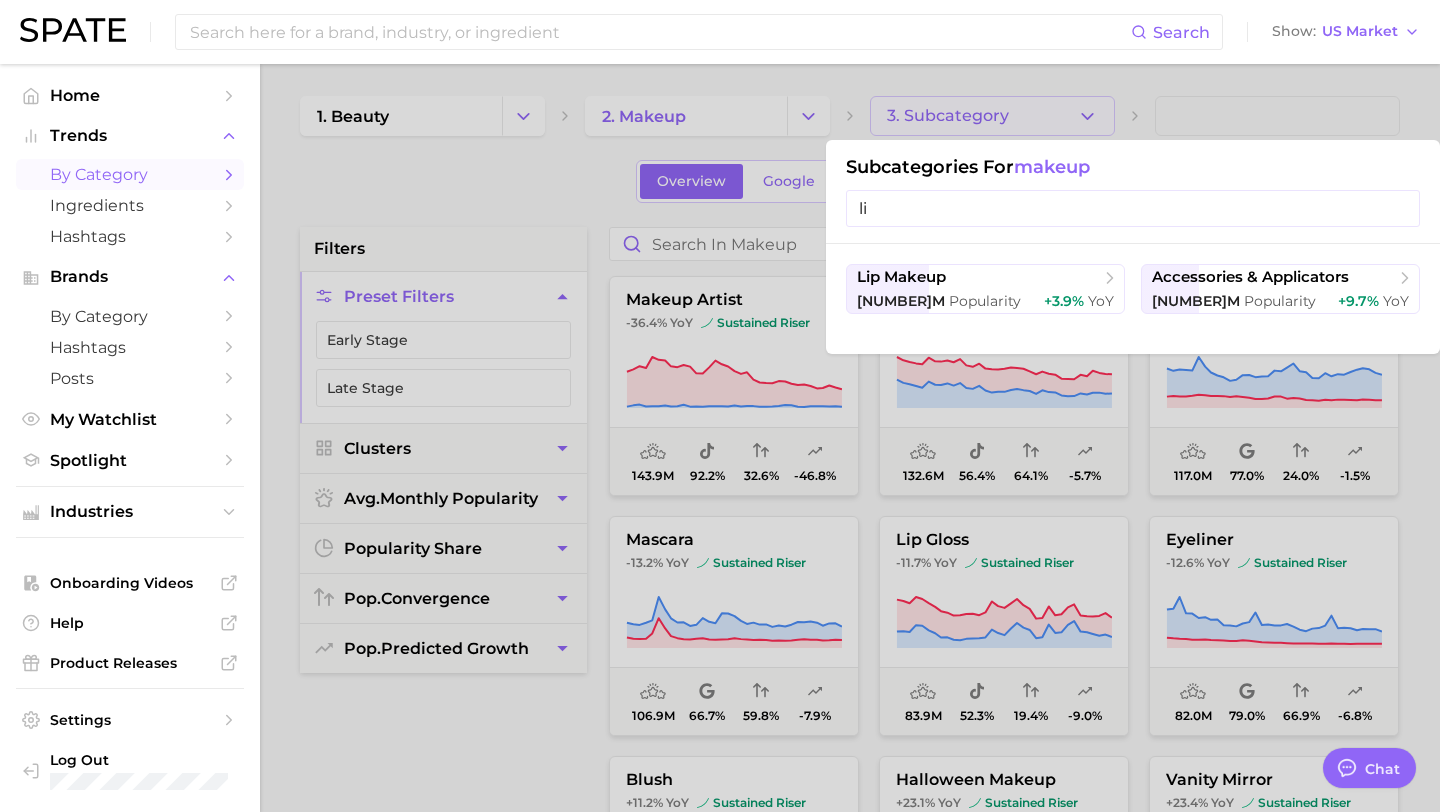 type on "lip" 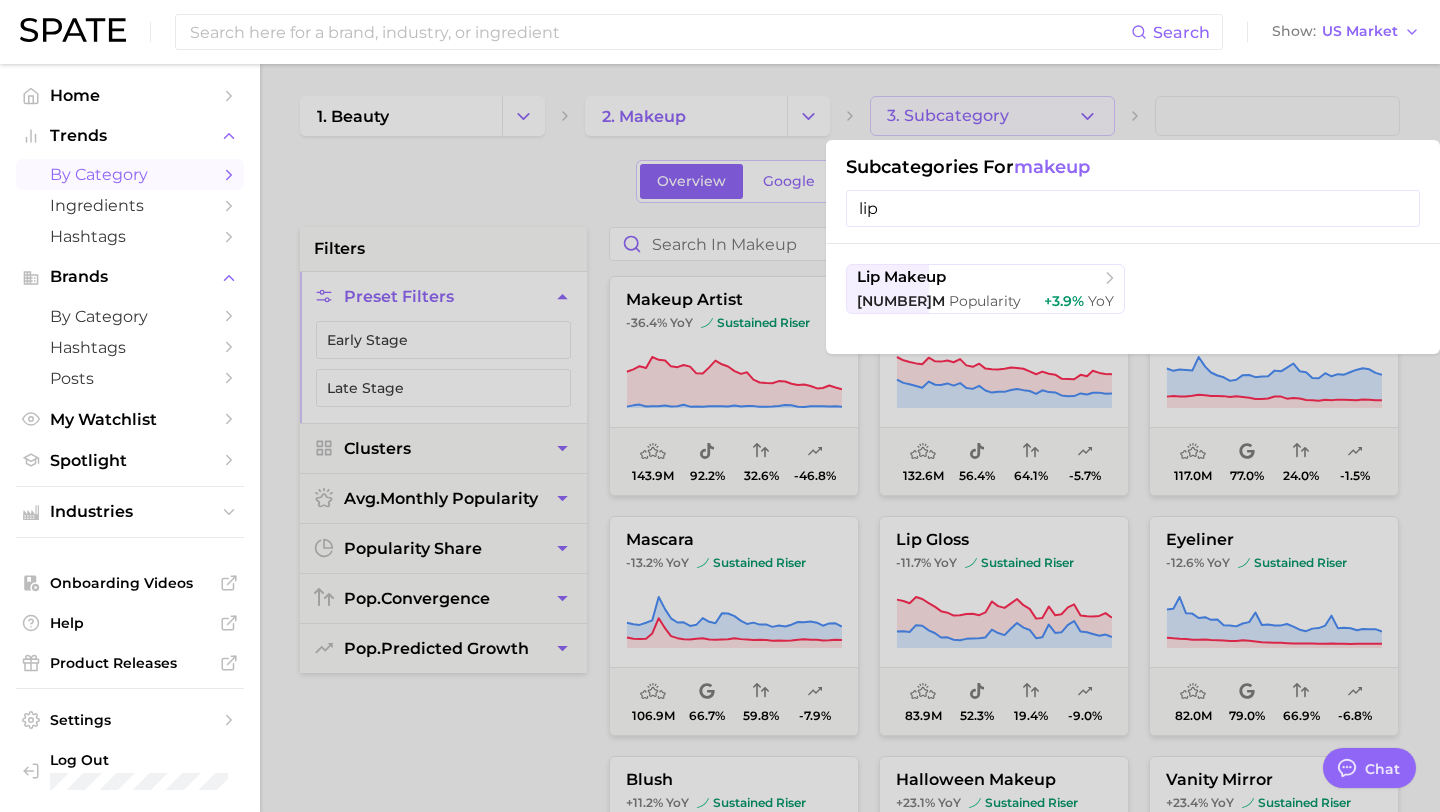 click on "lip" at bounding box center (1133, 208) 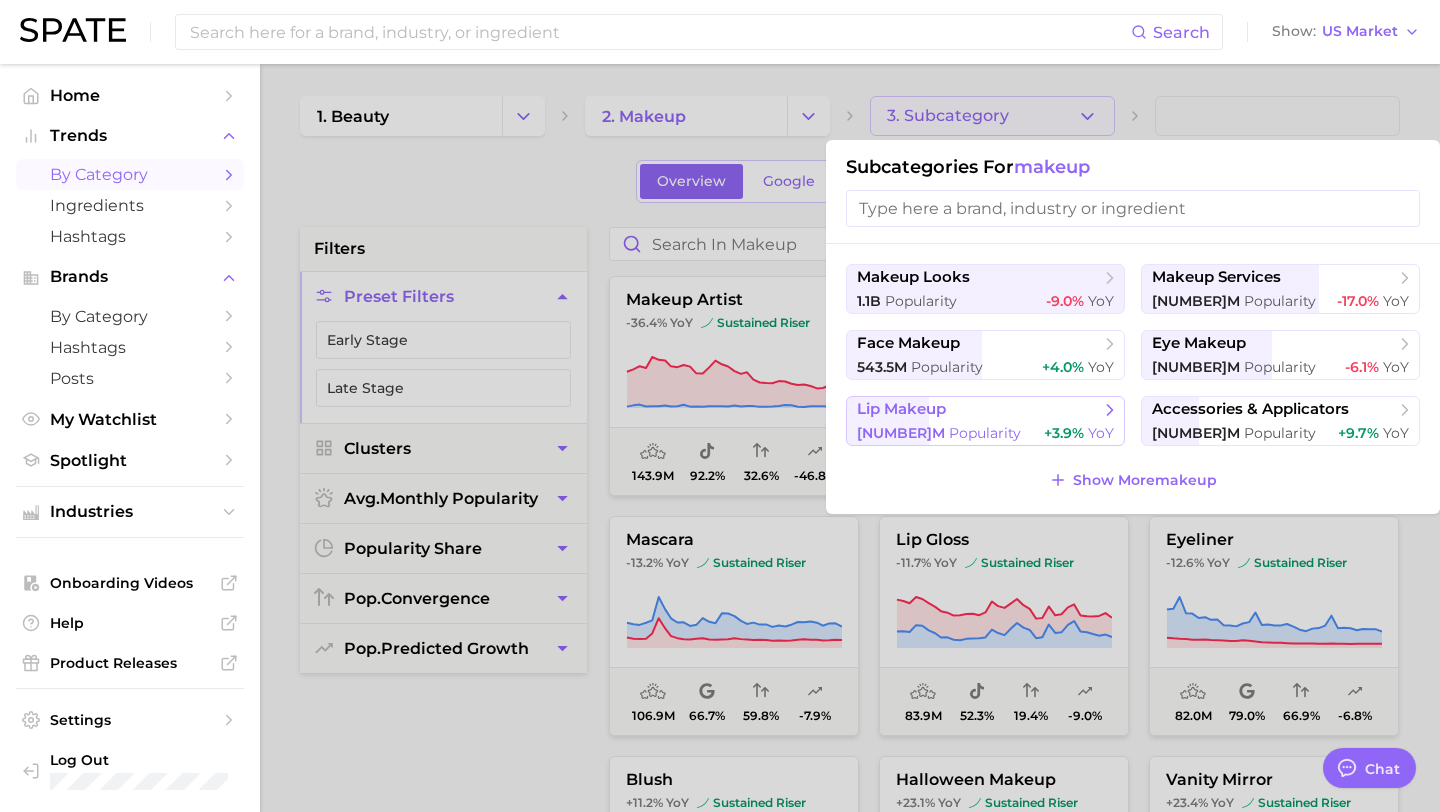 click on "[NUMBER]m Popularity +[NUMBER]% YoY" at bounding box center [985, 433] 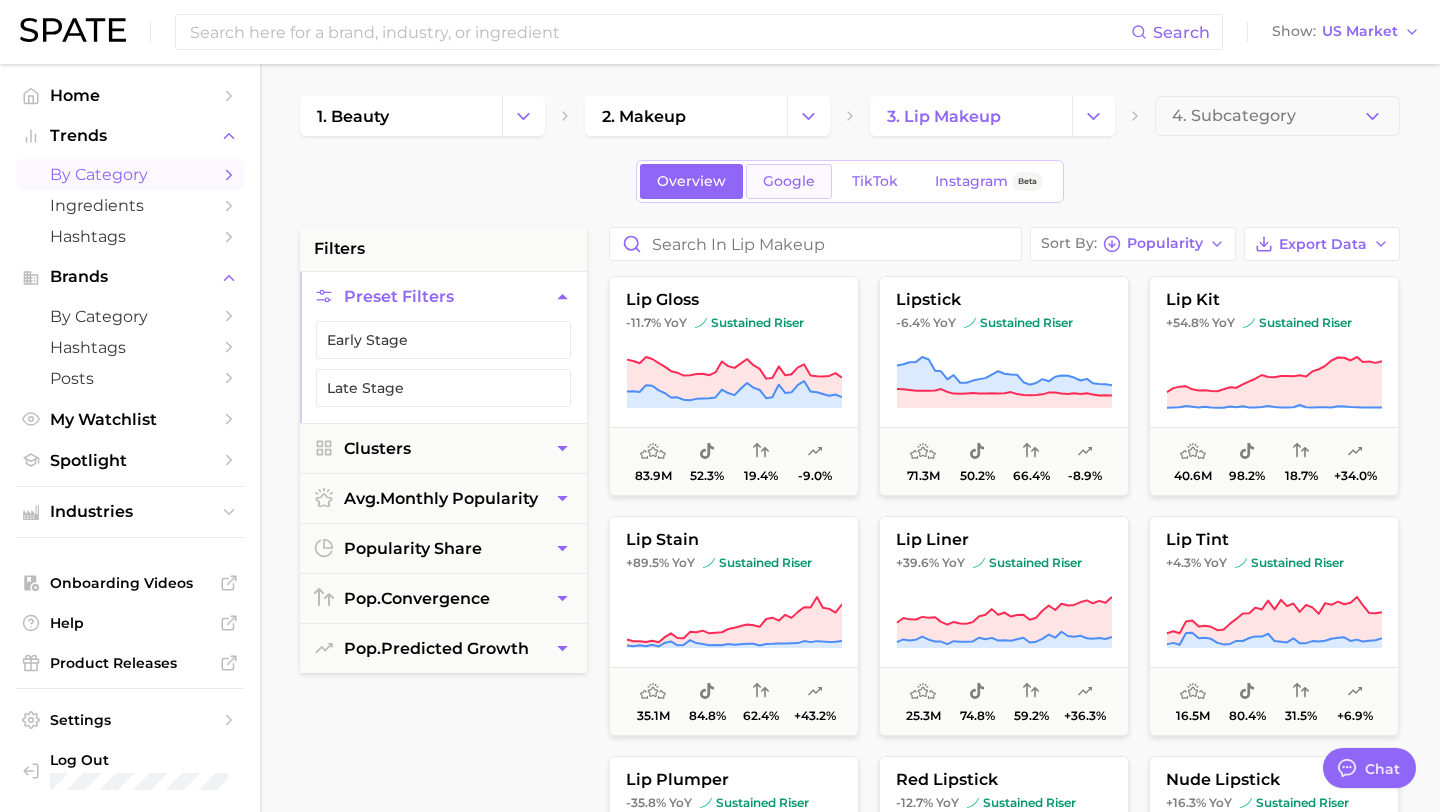 click on "Google" at bounding box center (789, 181) 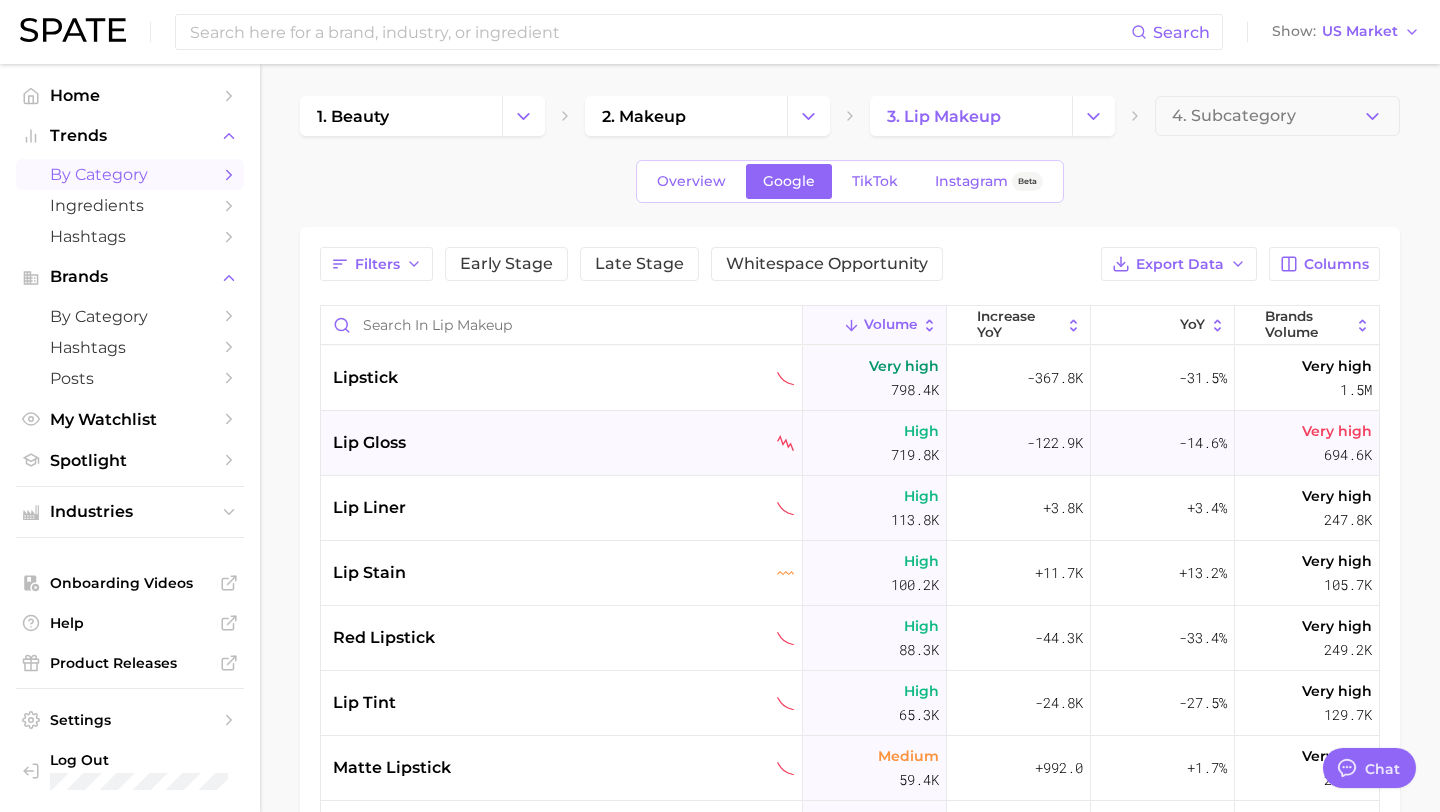 type on "x" 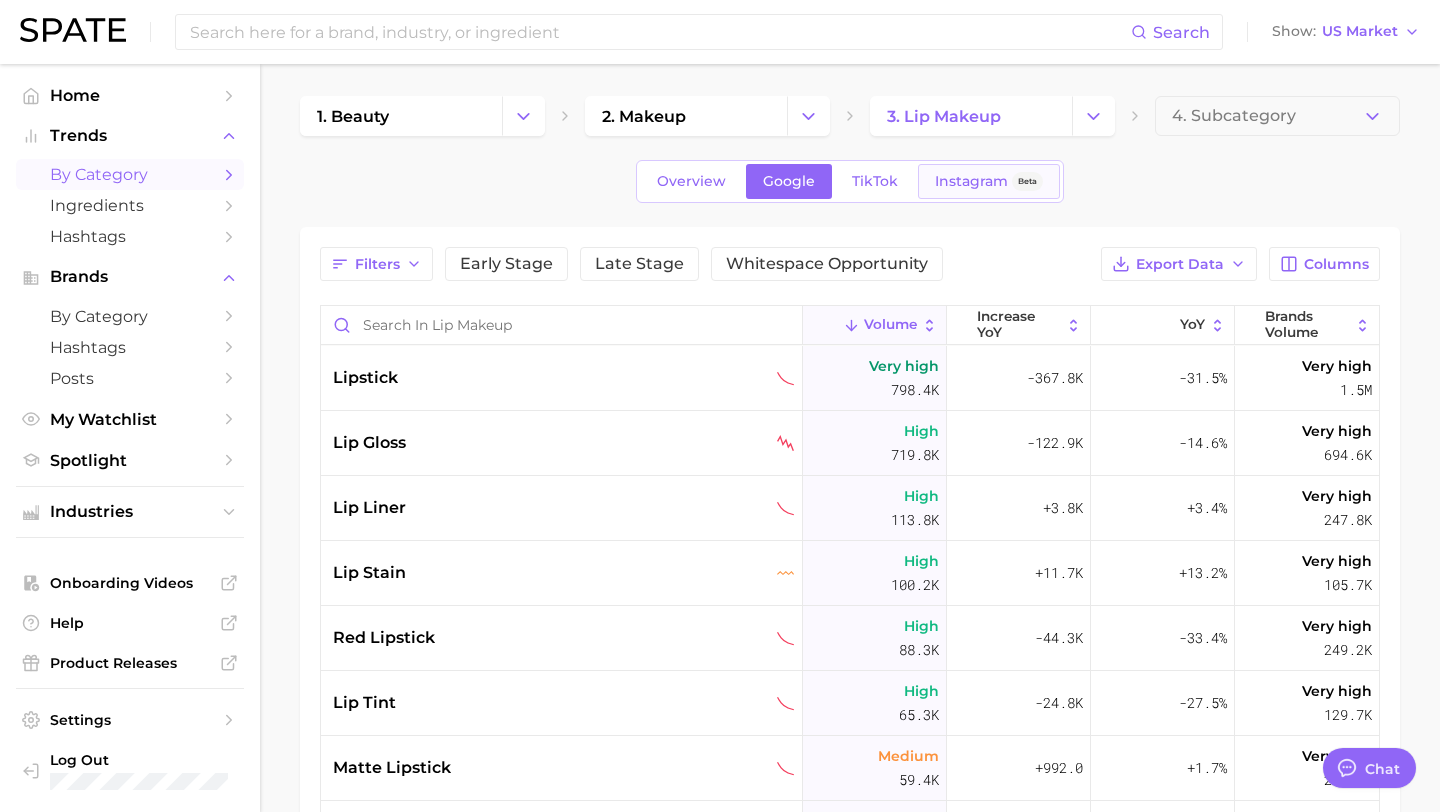 click on "Instagram Beta" at bounding box center (989, 181) 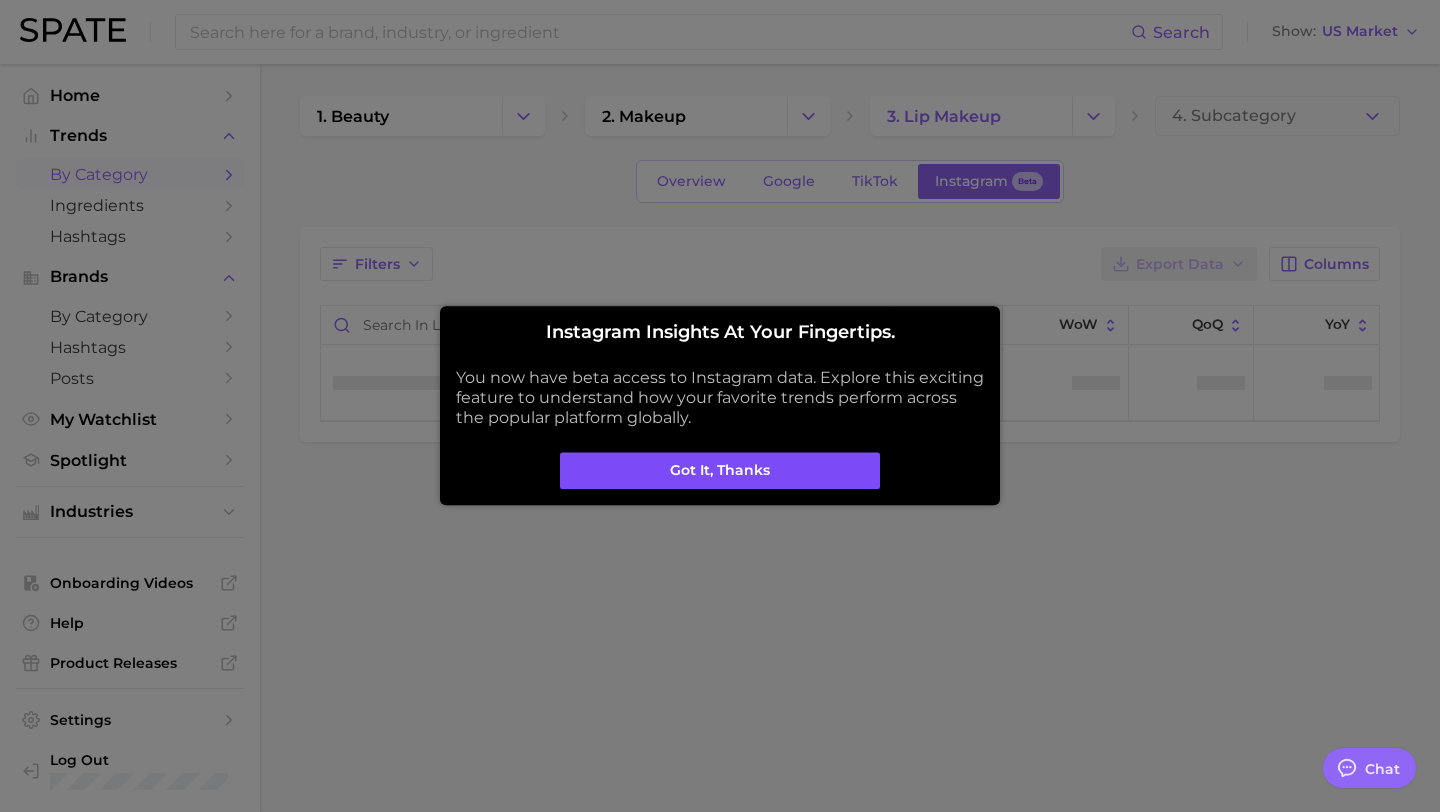 click on "Got it, thanks" at bounding box center [720, 471] 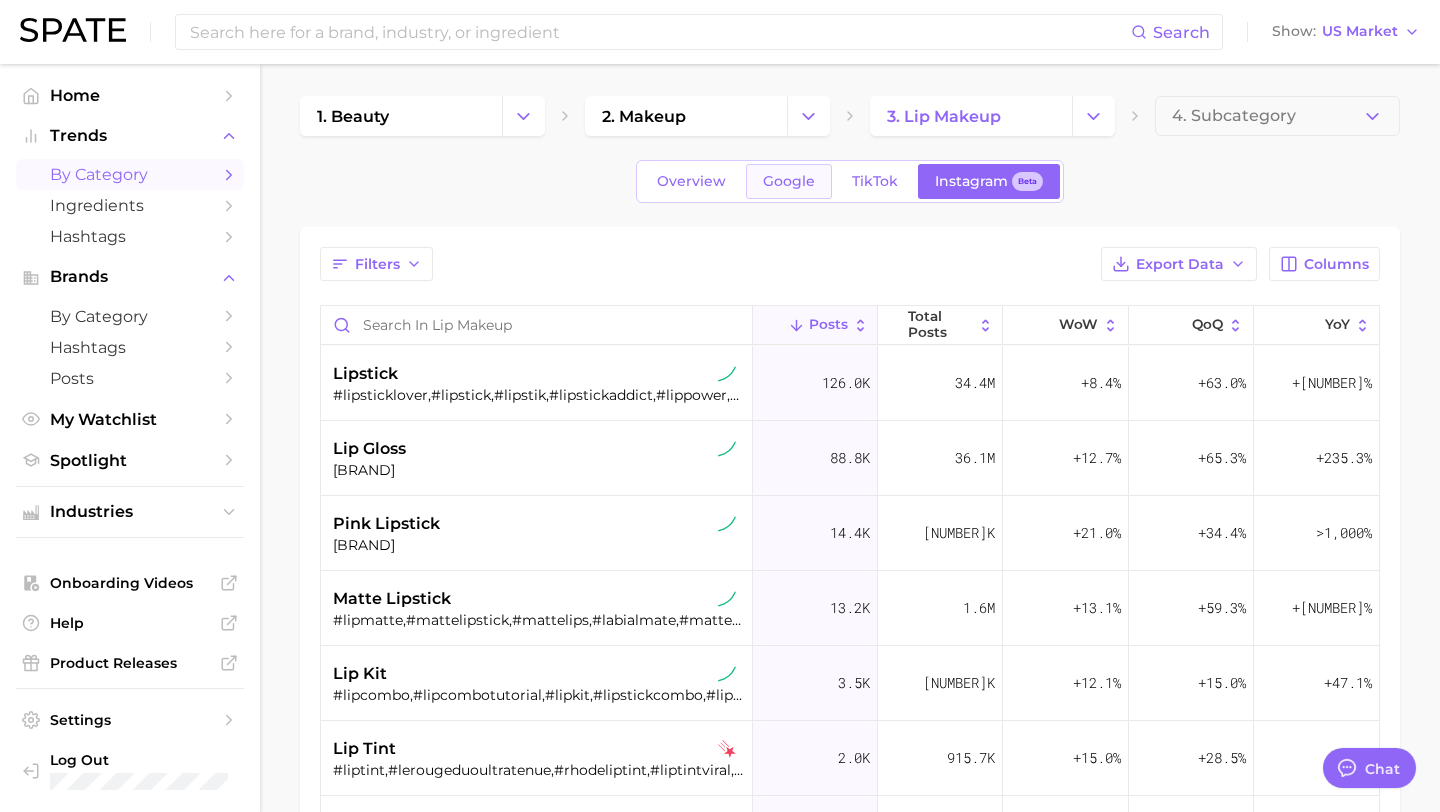 click on "Google" at bounding box center (789, 181) 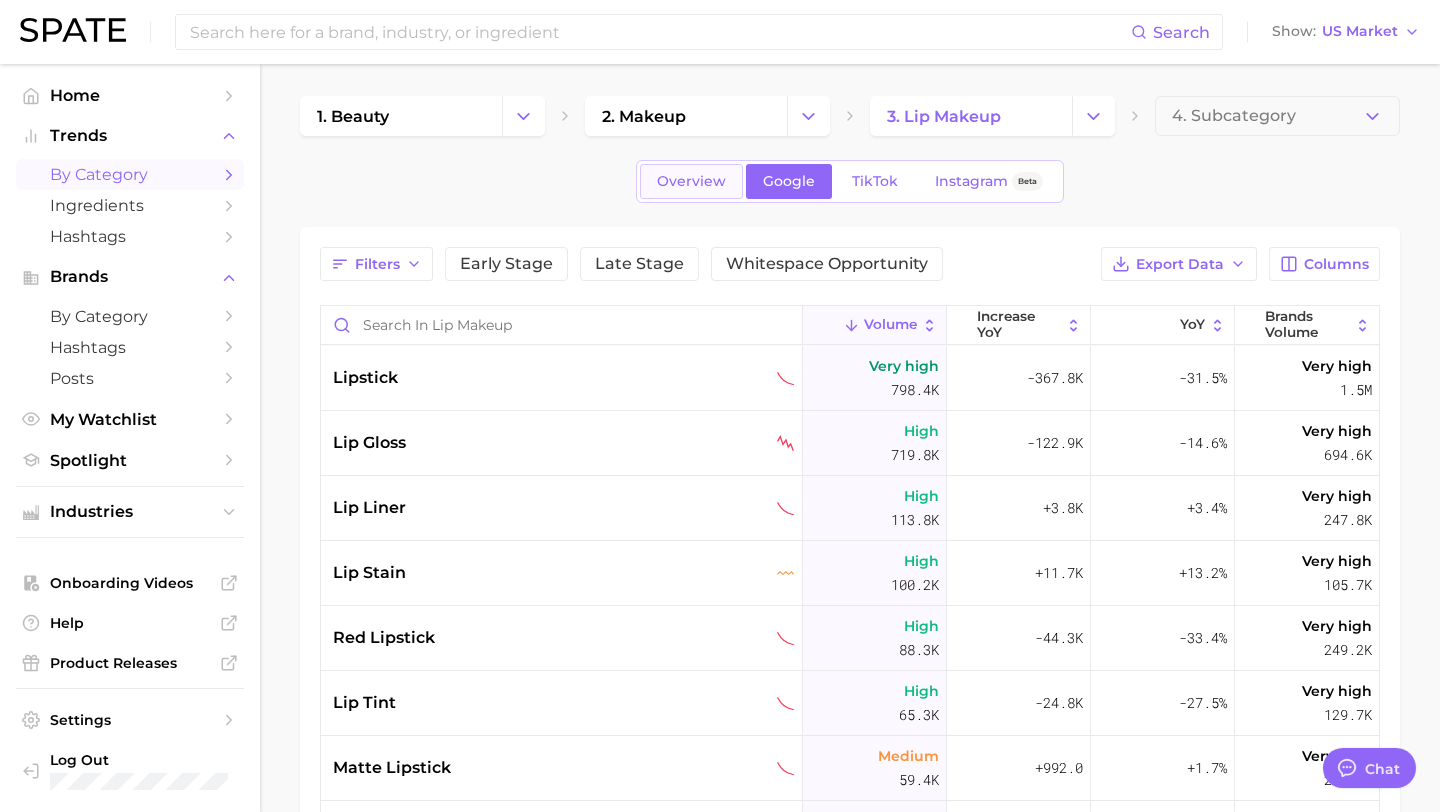 click on "Overview" at bounding box center [691, 181] 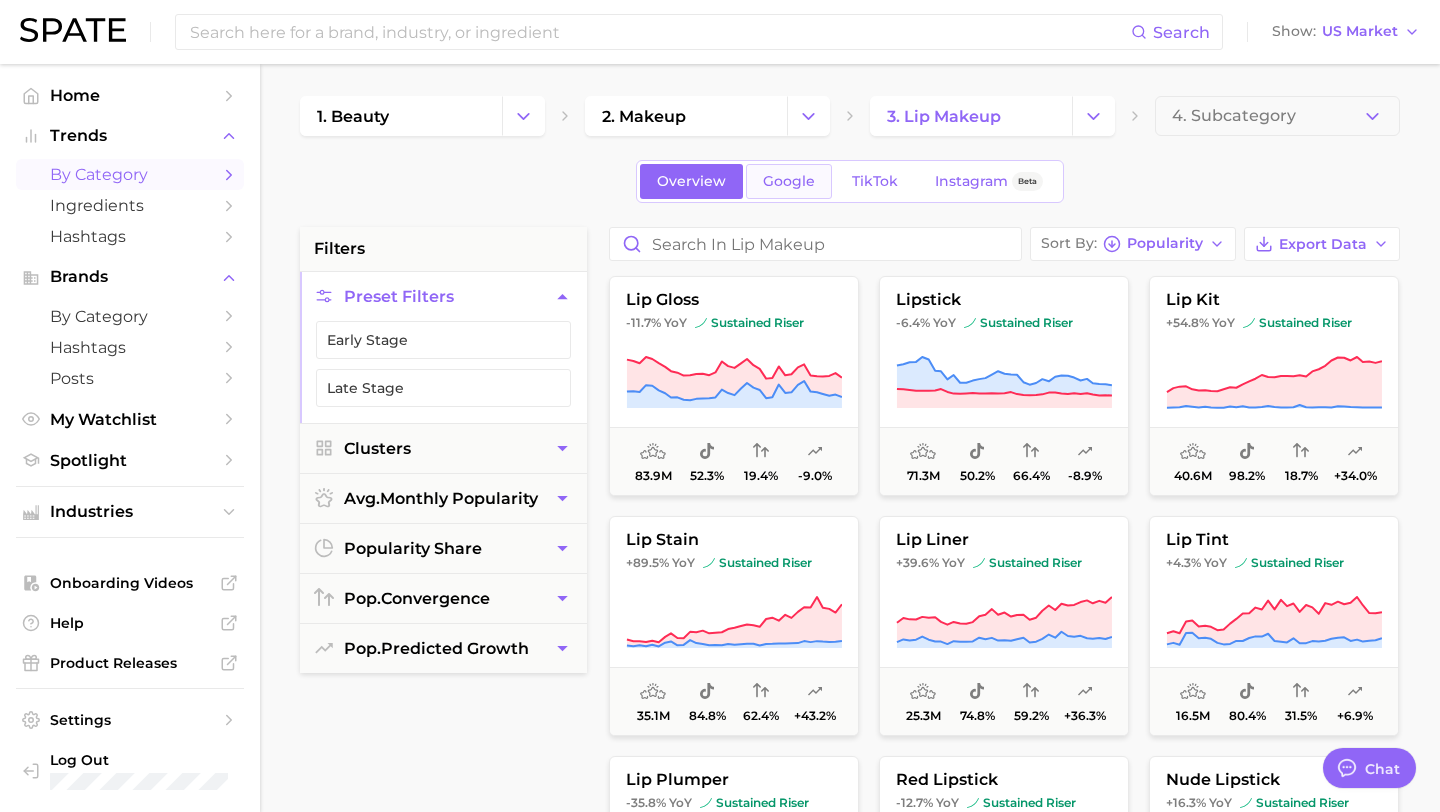 click on "Google" at bounding box center [789, 181] 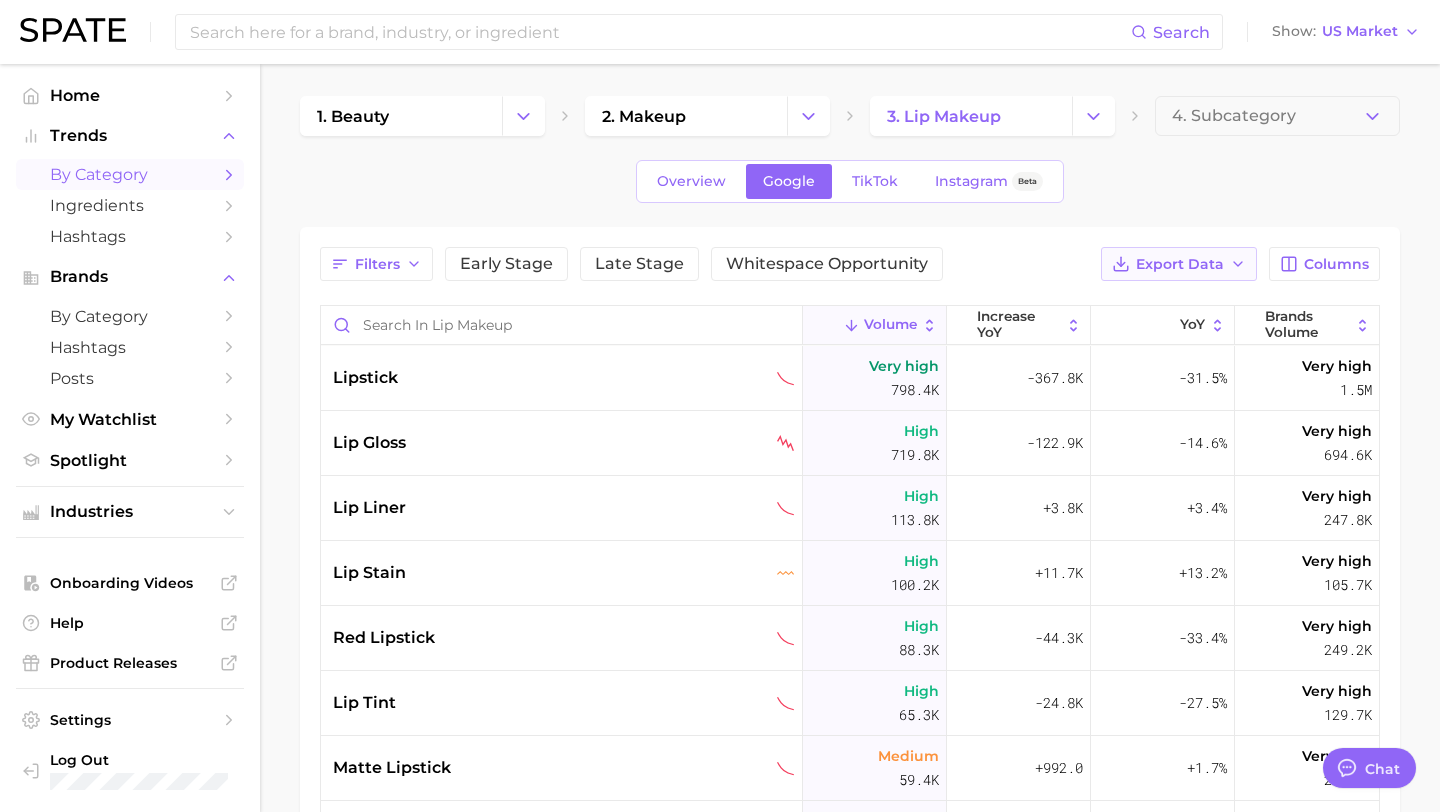 click on "Export Data" at bounding box center (1179, 264) 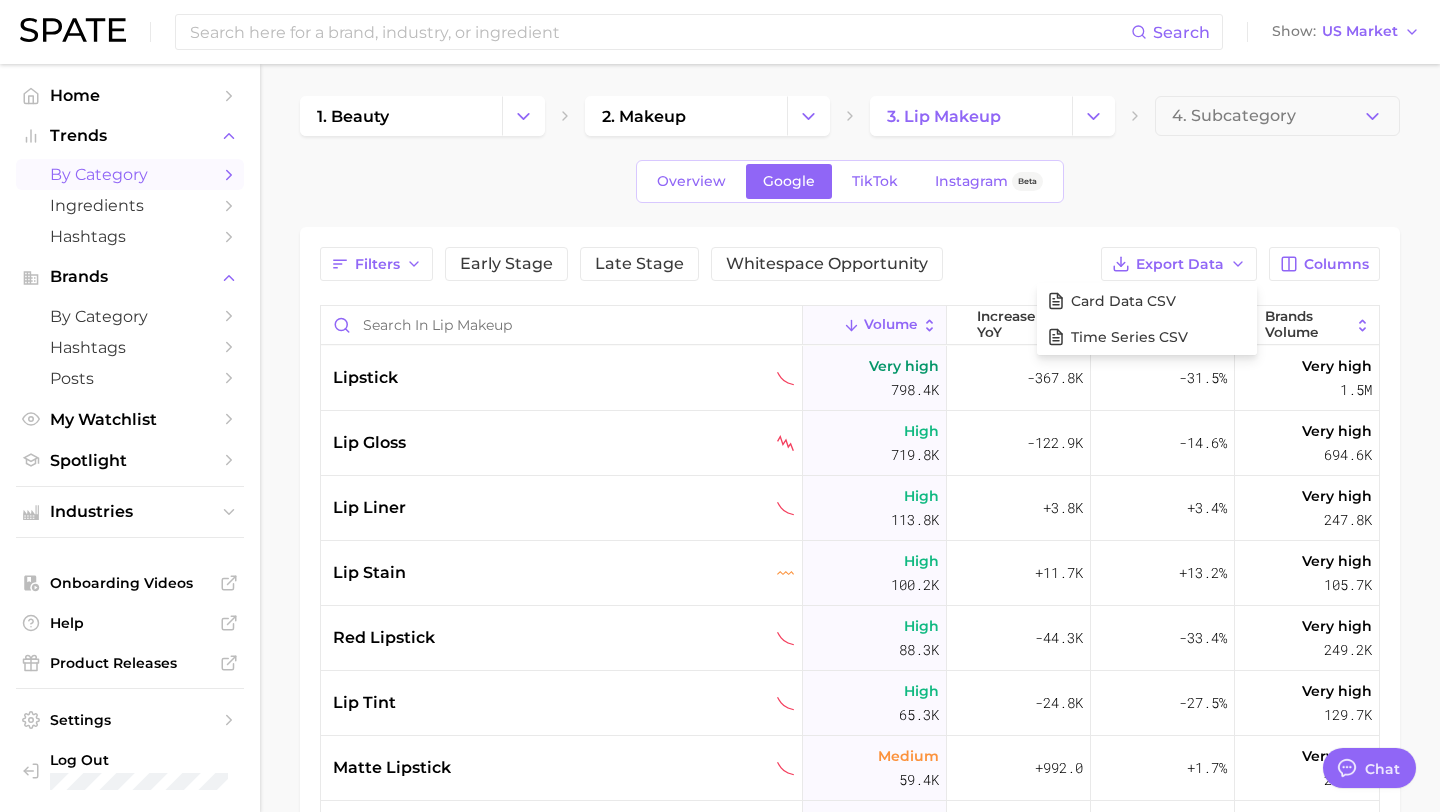 click on "1. beauty 2. makeup 3. lip makeup 4. Subcategory Overview Google TikTok Instagram Beta Filters Early Stage Late Stage Whitespace Opportunity Export Data Card Data CSV Time Series CSV Columns Volume increase YoY YoY Brands Volume lipstick Very high [NUMBER]k -[NUMBER]k -[NUMBER]% Very high [NUMBER]m lip gloss High [NUMBER]k -[NUMBER]k -[NUMBER]% Very high [NUMBER]k lip liner High [NUMBER]k +[NUMBER]k +[NUMBER]% Very high [NUMBER]k lip stain High [NUMBER]k +[NUMBER]k +[NUMBER]% Very high [NUMBER]k red lipstick High [NUMBER]k -[NUMBER]k -[NUMBER]% Very high [NUMBER]k lip tint High [NUMBER]k -[NUMBER]k -[NUMBER]% Very high [NUMBER]k matte lipstick Medium [NUMBER]k +[NUMBER] +[NUMBER]% Very high [NUMBER]k lip plumper Medium [NUMBER]k -[NUMBER]k -[NUMBER]% Very high [NUMBER]k pink lipstick Medium [NUMBER]k +[NUMBER]k +[NUMBER]% Very high [NUMBER]k black lipstick Medium [NUMBER]k +[NUMBER] [NUMBER]% Very high [NUMBER]k liquid lipstick Medium [NUMBER]k -[NUMBER]k -[NUMBER]% Very high [NUMBER]k lip plumping gloss Medium [NUMBER]k -[NUMBER]k -[NUMBER]% Very high [NUMBER]k nude lipstick Medium [NUMBER]k -[NUMBER]k -[NUMBER]% Very high [NUMBER]k clear gloss Medium [NUMBER]k -[NUMBER]k -[NUMBER]% Very high [NUMBER]k water tint Medium 0.0" at bounding box center [850, 616] 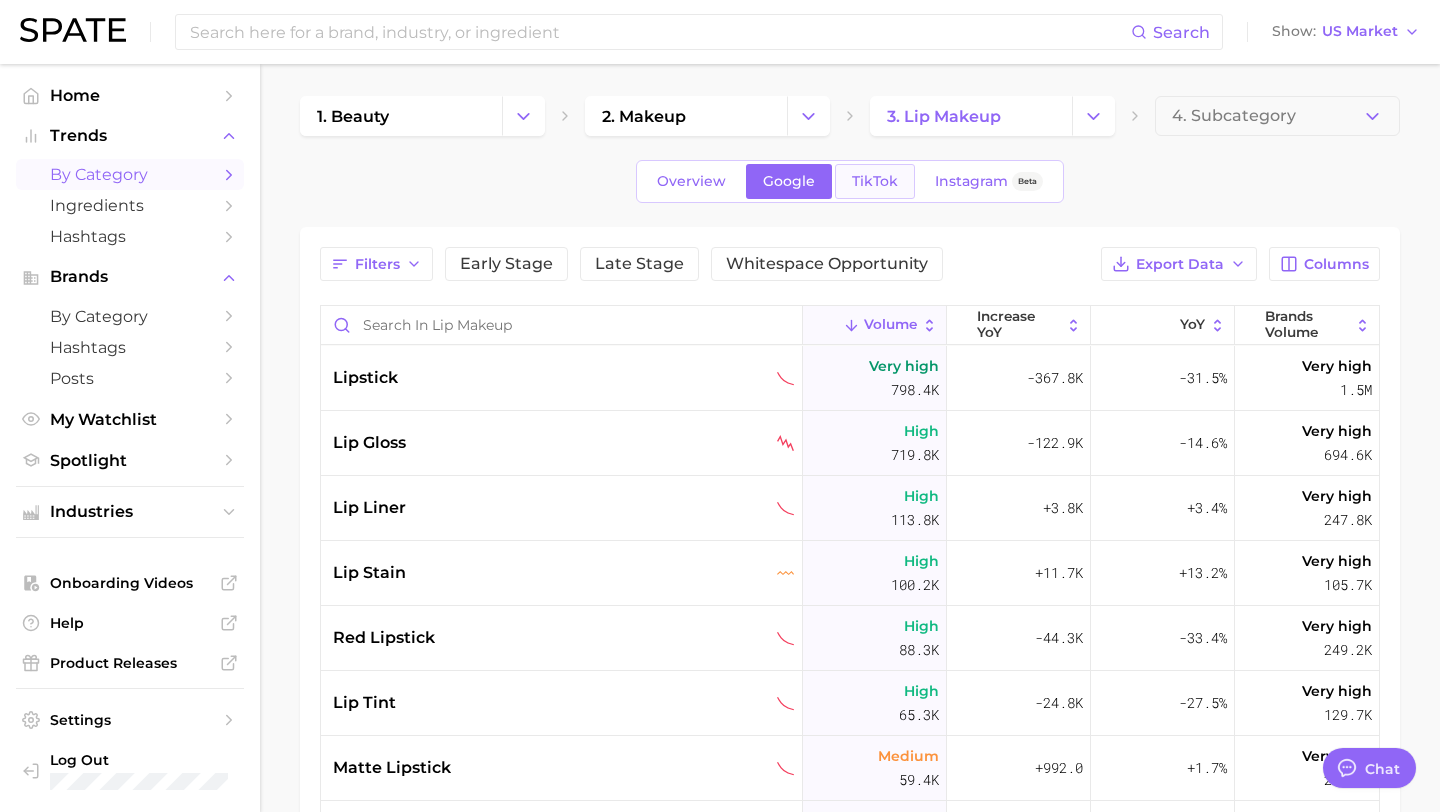 click on "TikTok" at bounding box center (875, 181) 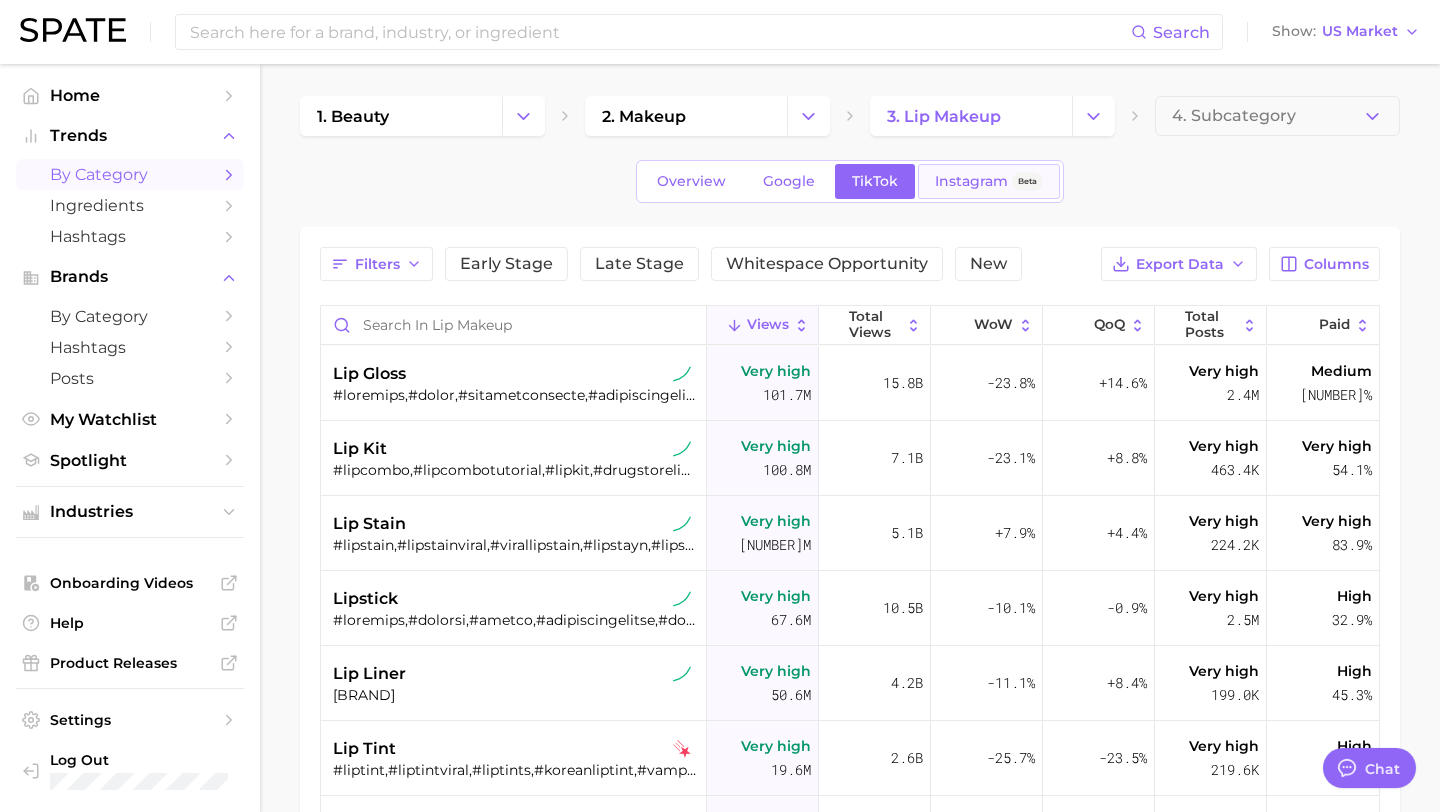 click on "Instagram" at bounding box center [971, 181] 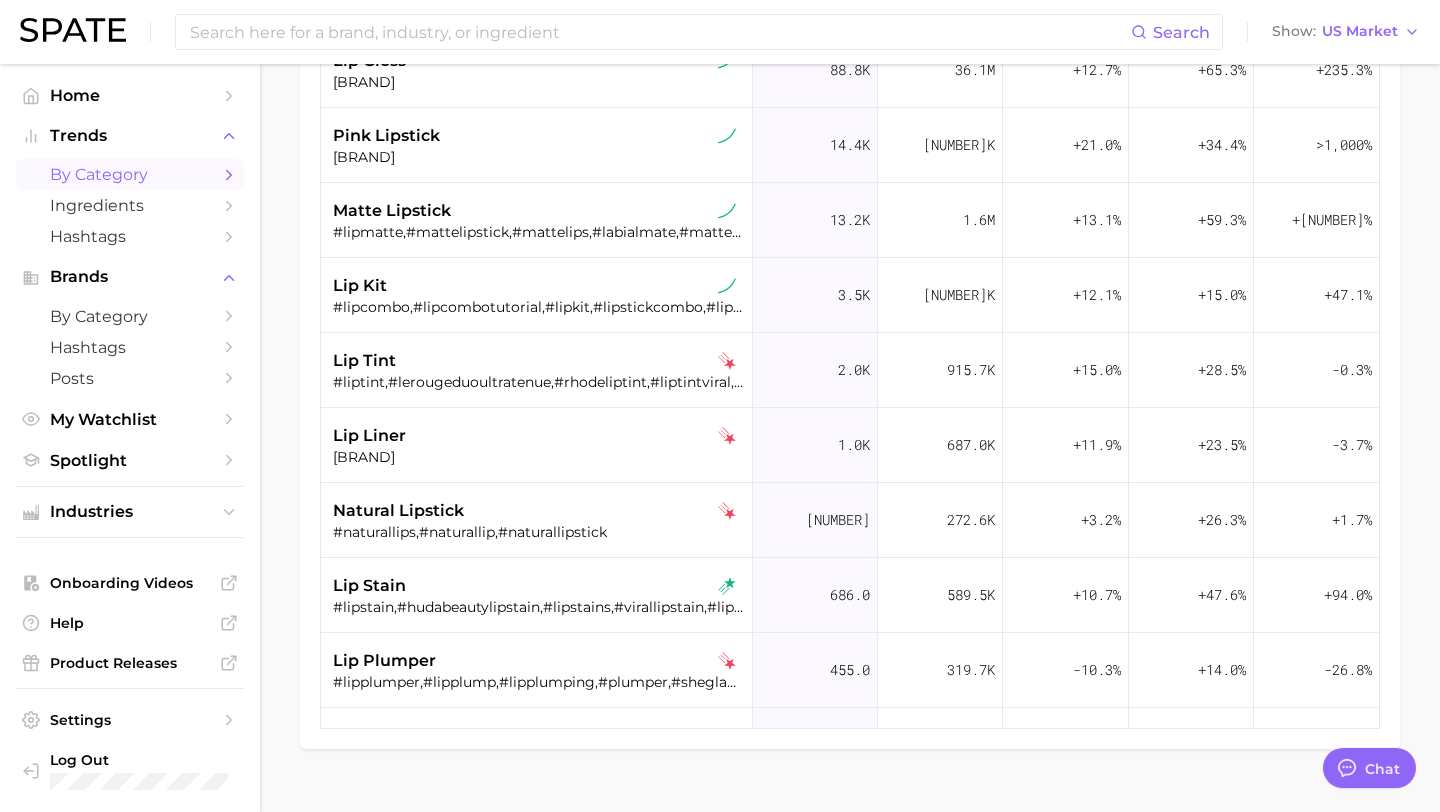 scroll, scrollTop: 425, scrollLeft: 0, axis: vertical 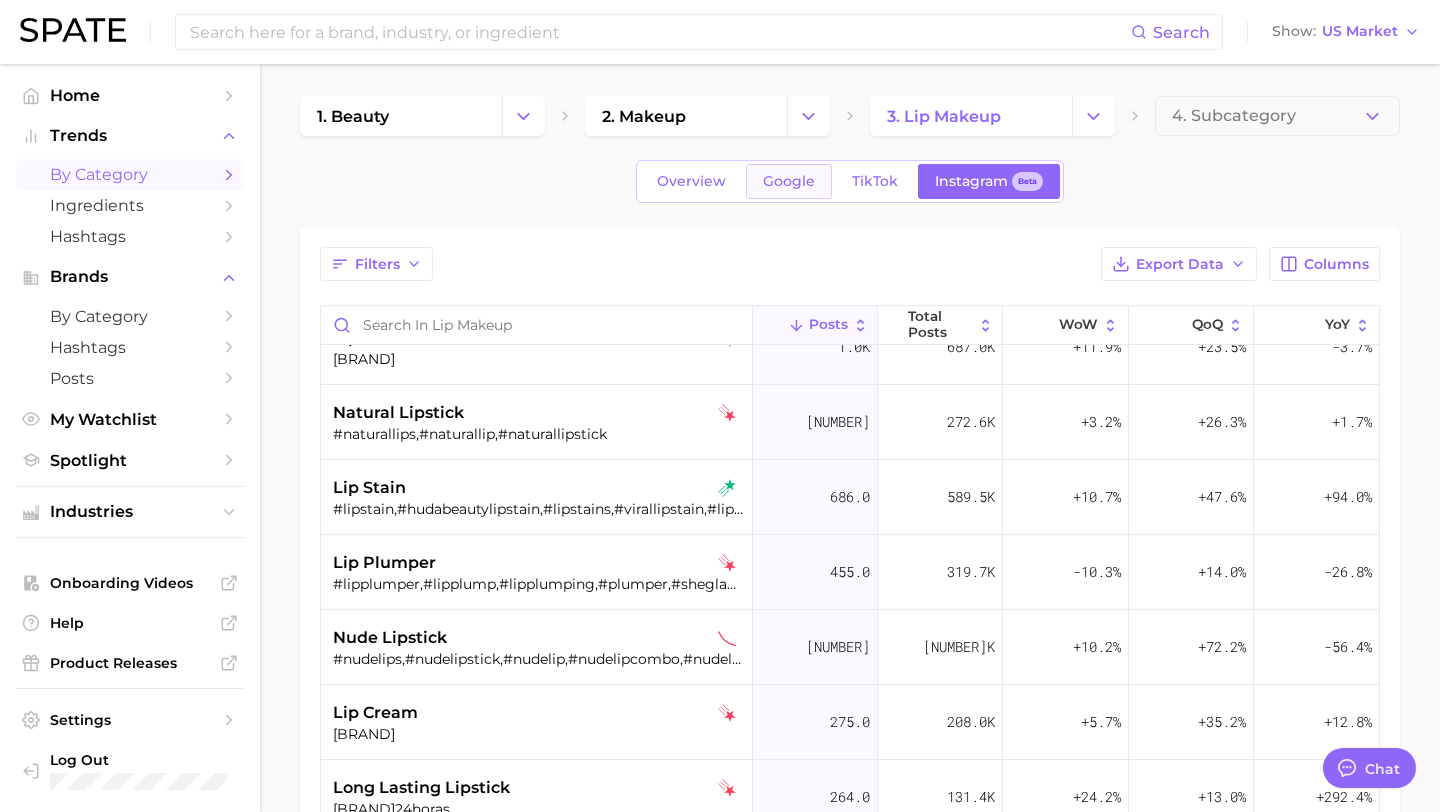 click on "Google" at bounding box center [789, 181] 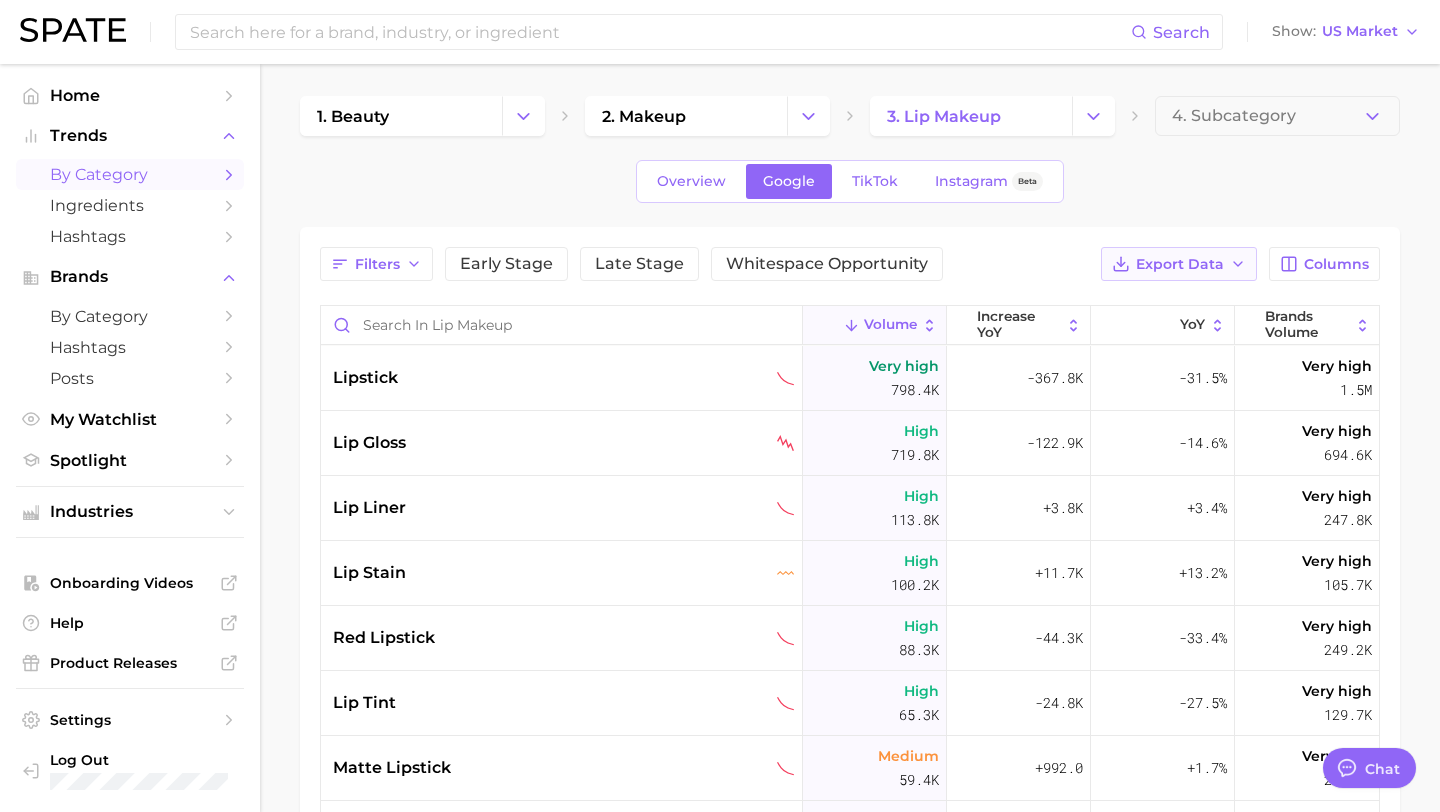 click 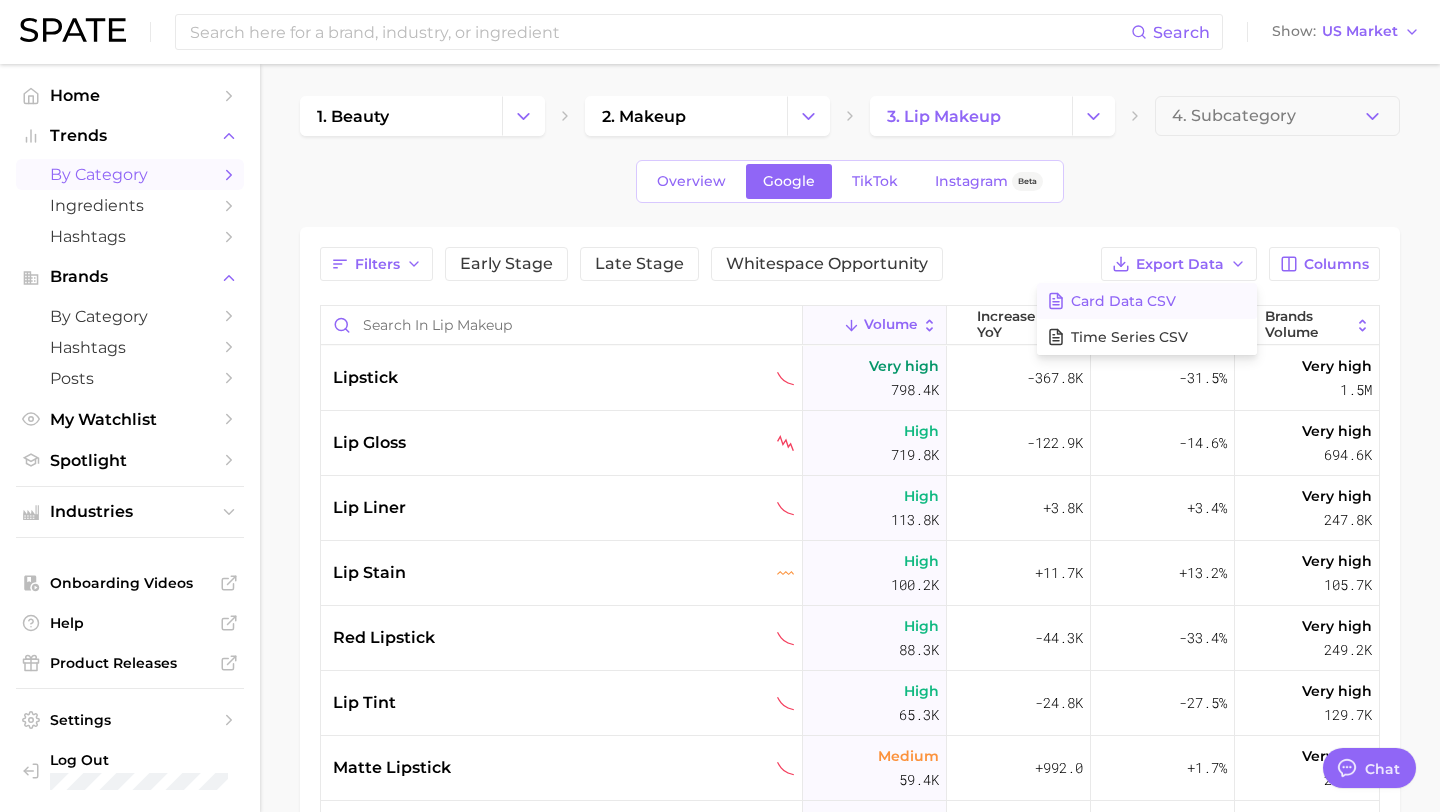 click on "Card Data CSV" at bounding box center [1123, 301] 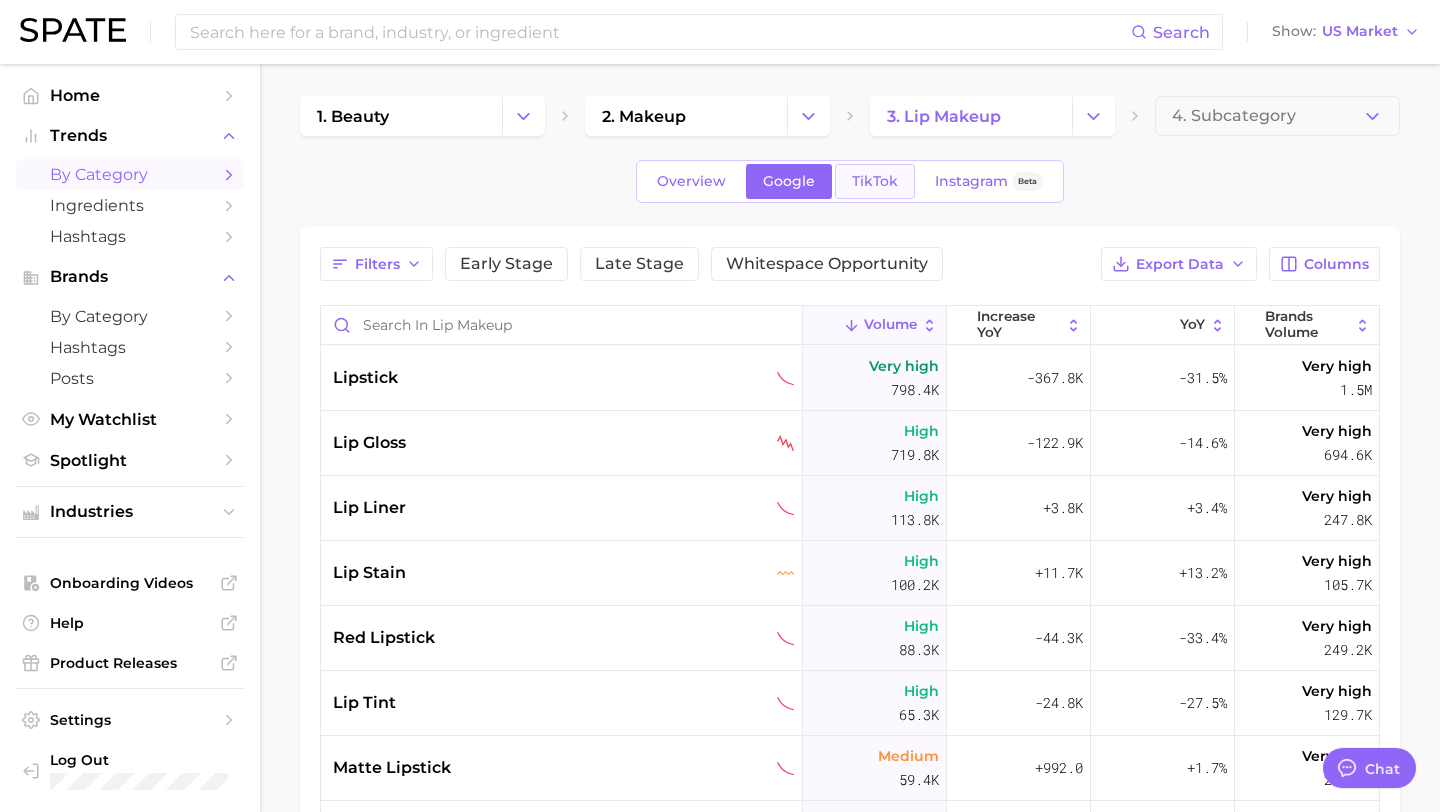 click on "TikTok" at bounding box center [875, 181] 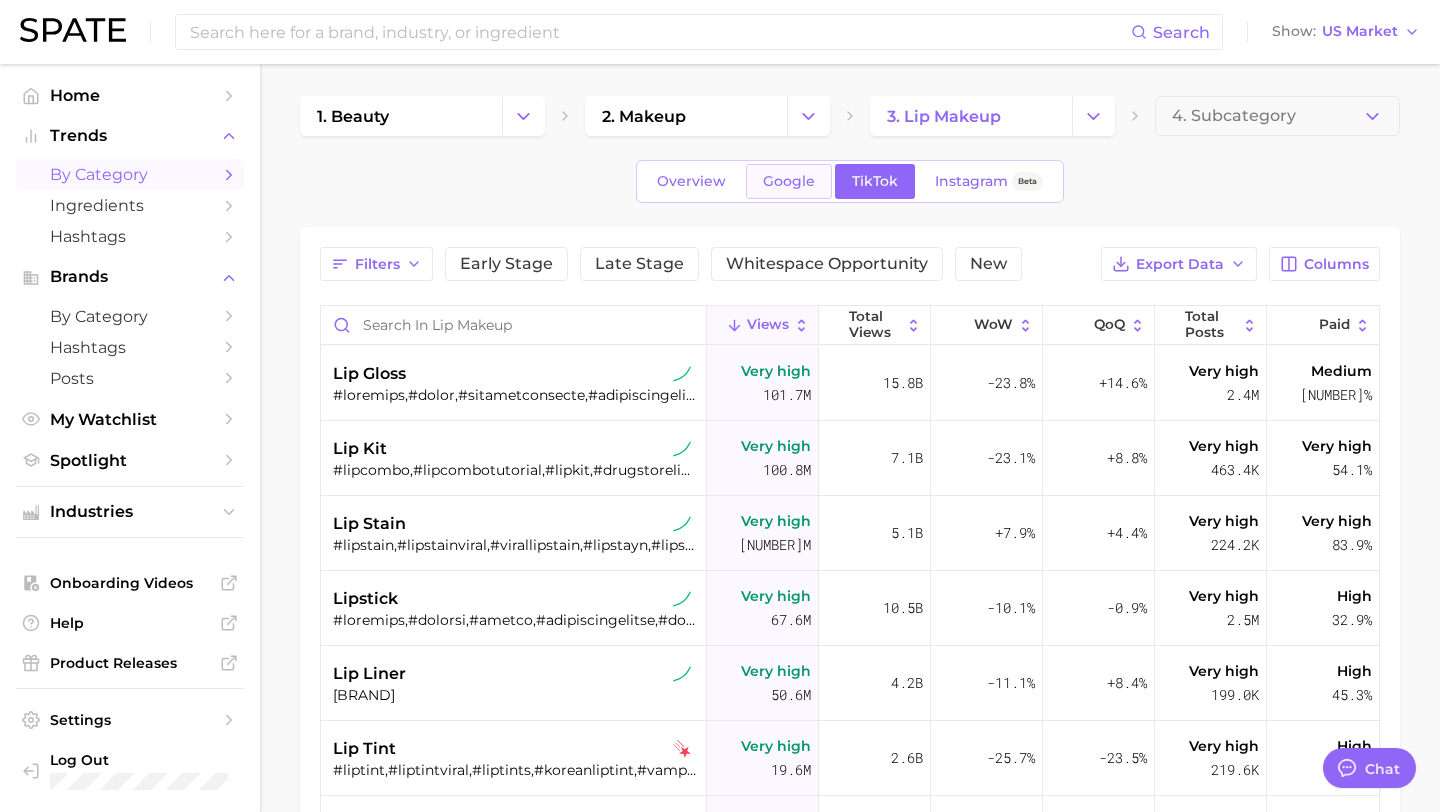 click on "Google" at bounding box center (789, 181) 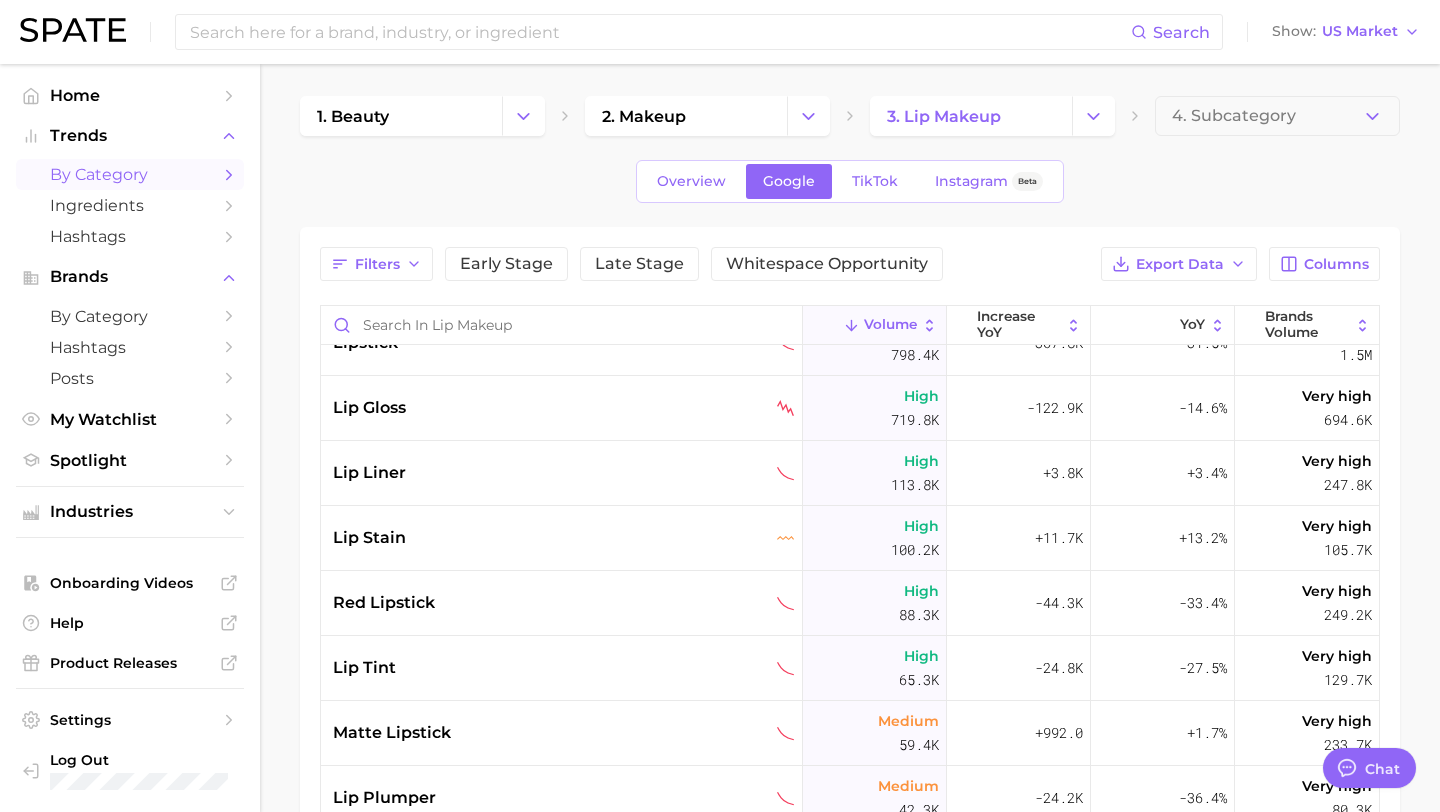 scroll, scrollTop: 0, scrollLeft: 0, axis: both 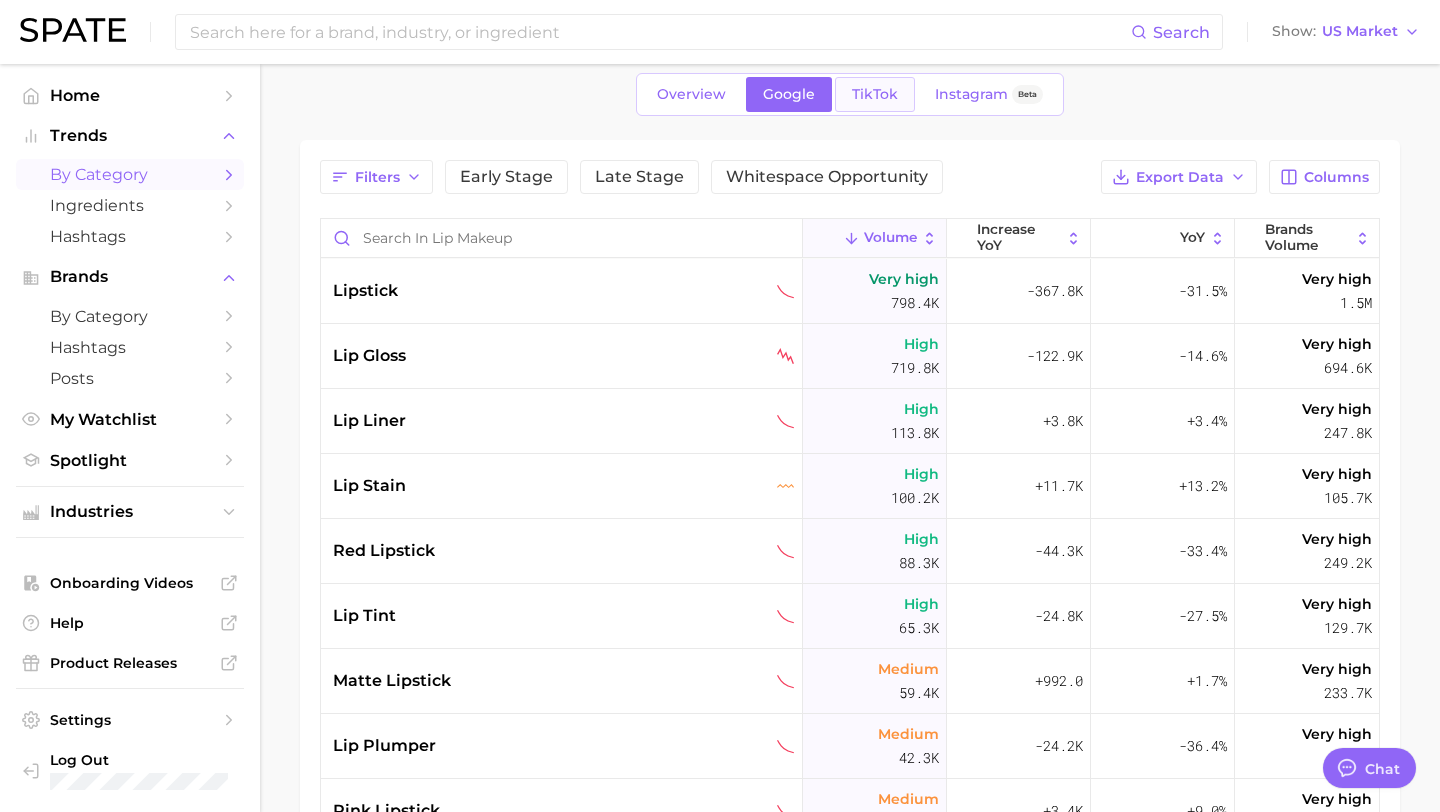 click on "TikTok" at bounding box center (875, 94) 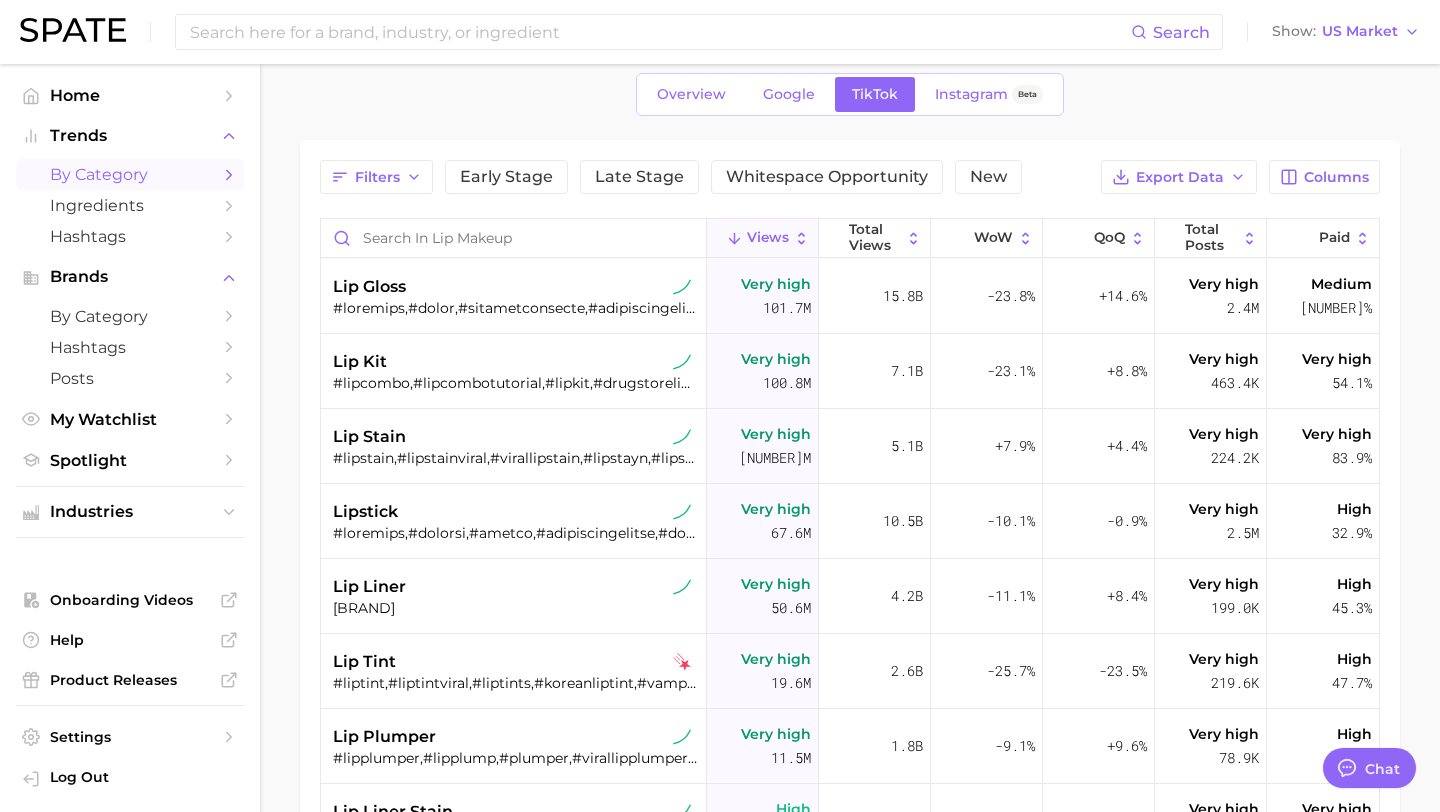 scroll, scrollTop: 0, scrollLeft: 0, axis: both 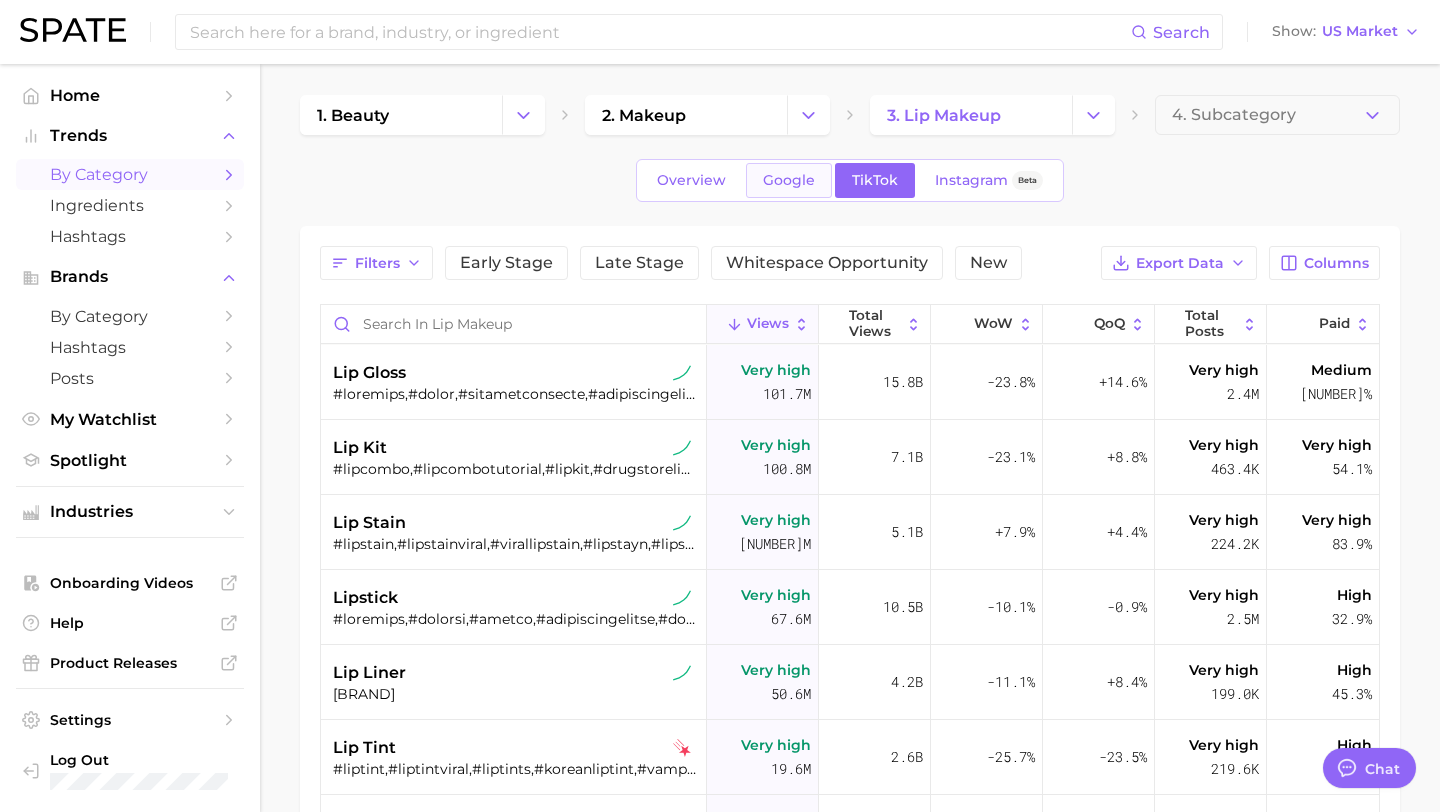 click on "Google" at bounding box center (789, 180) 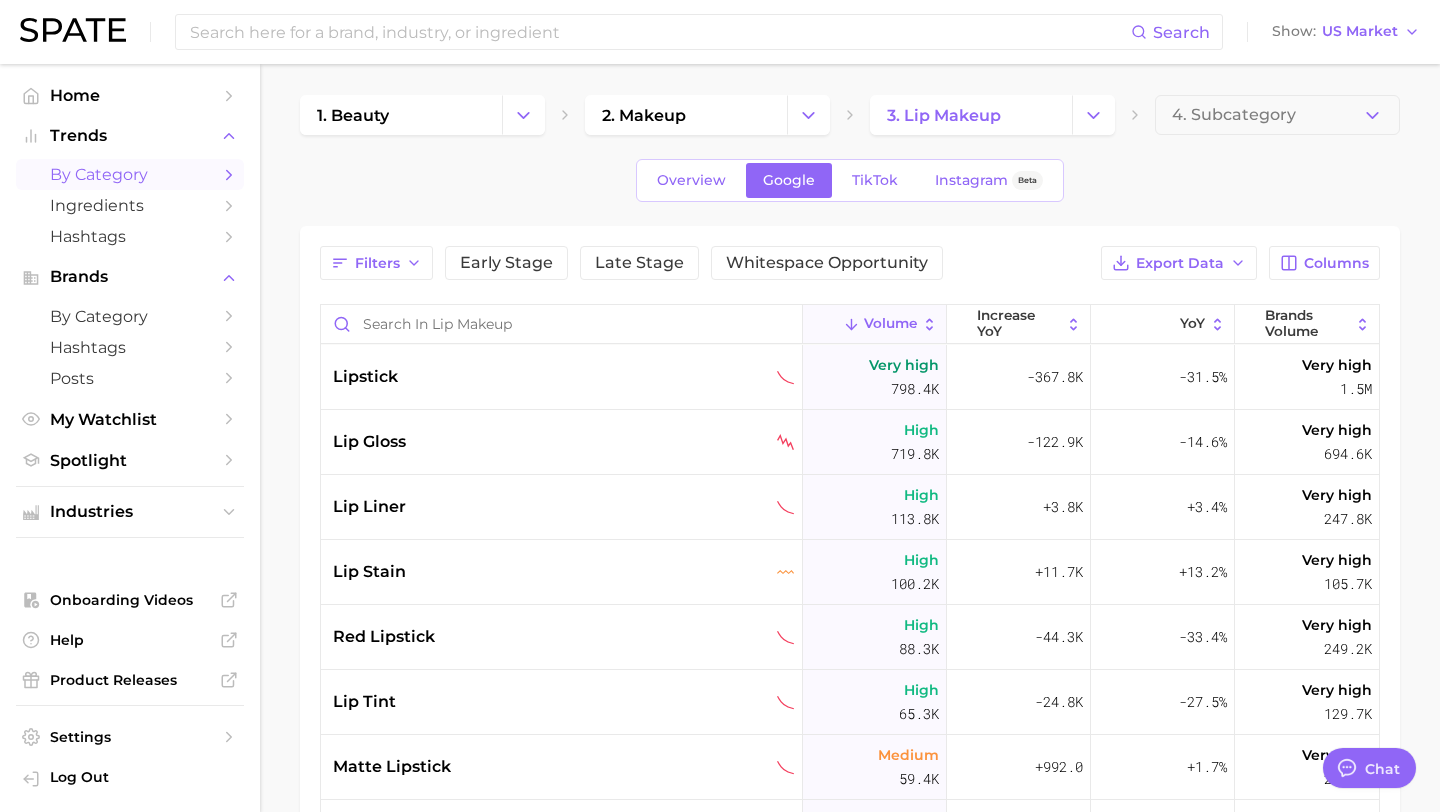 scroll, scrollTop: 0, scrollLeft: 0, axis: both 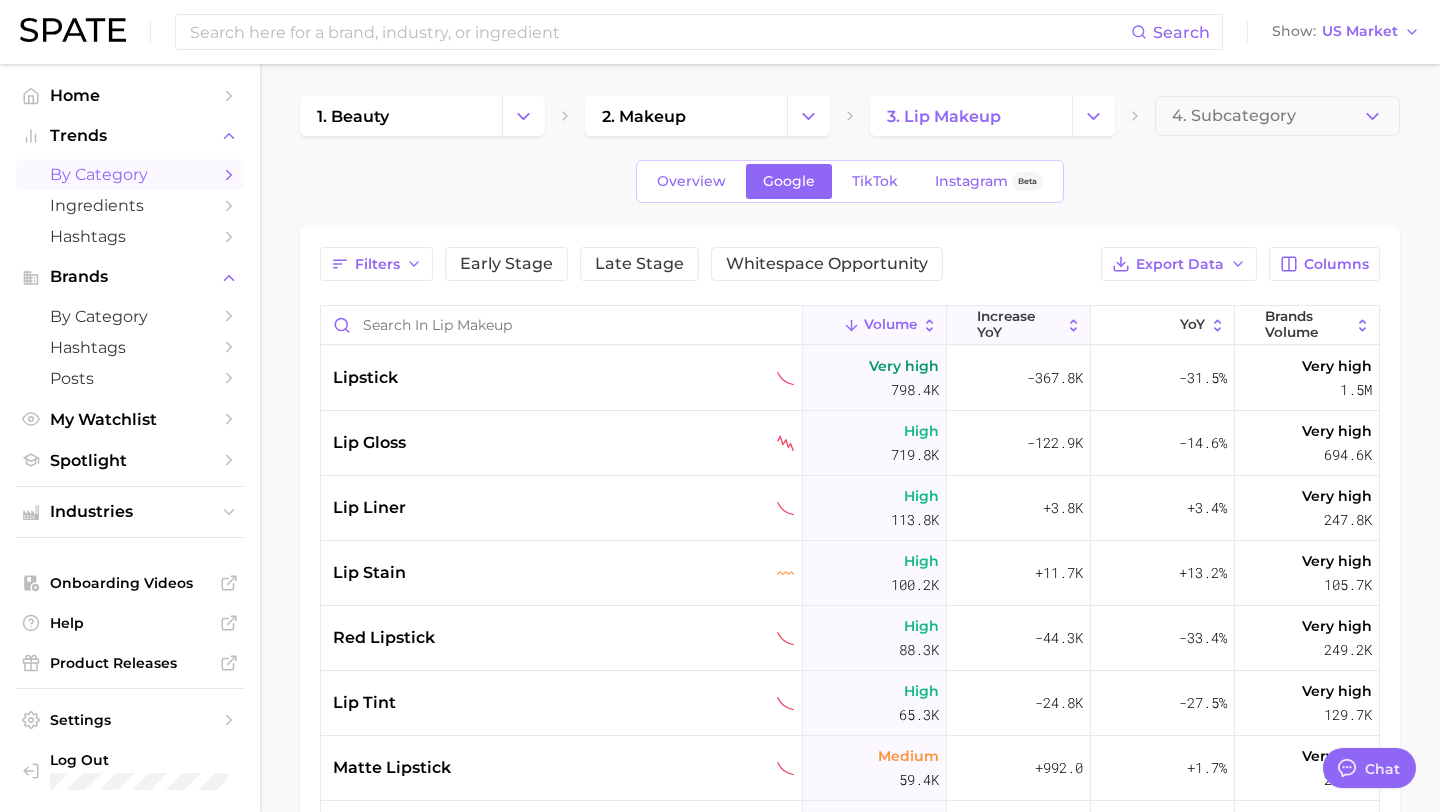 click on "increase YoY" at bounding box center (1019, 324) 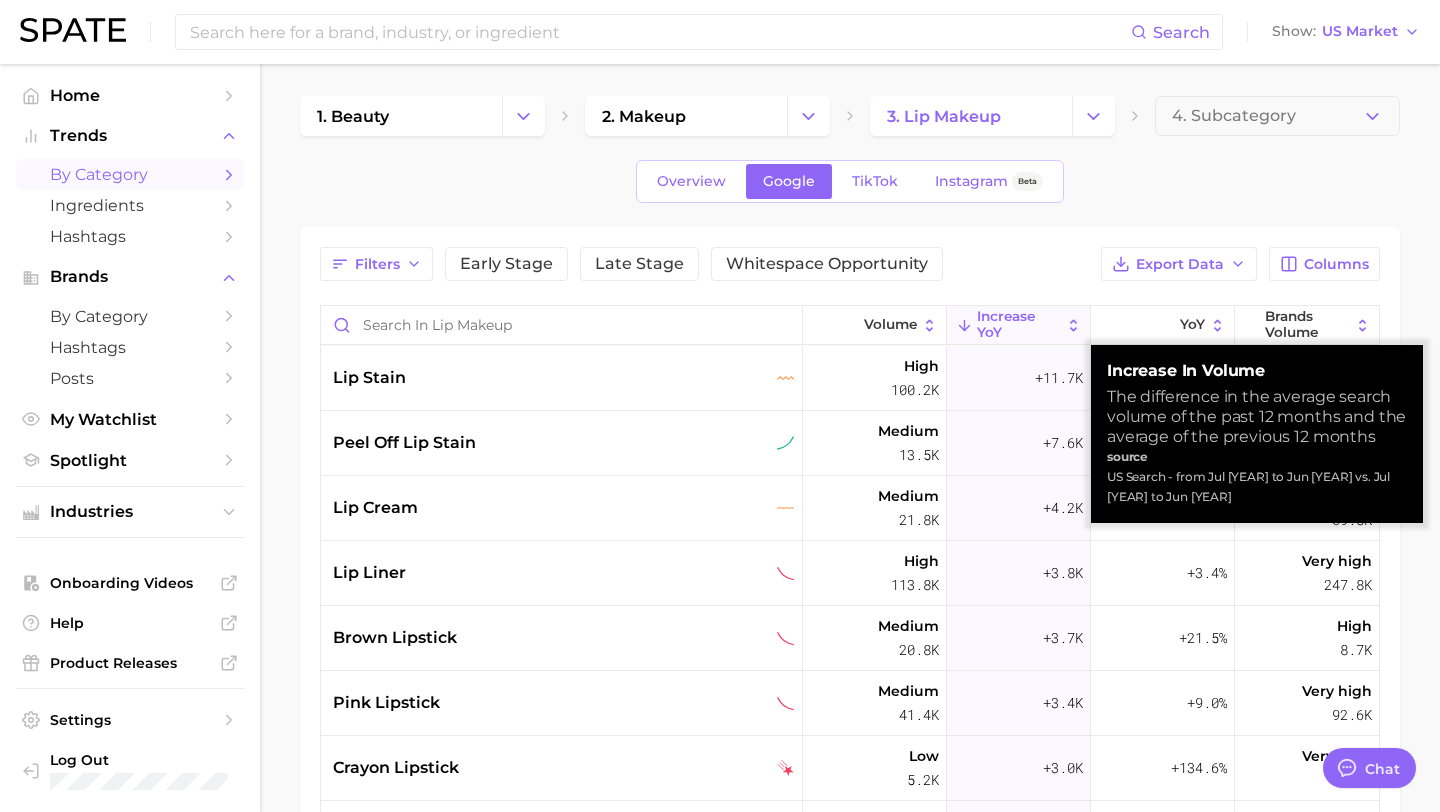 click on "increase YoY" at bounding box center [1019, 324] 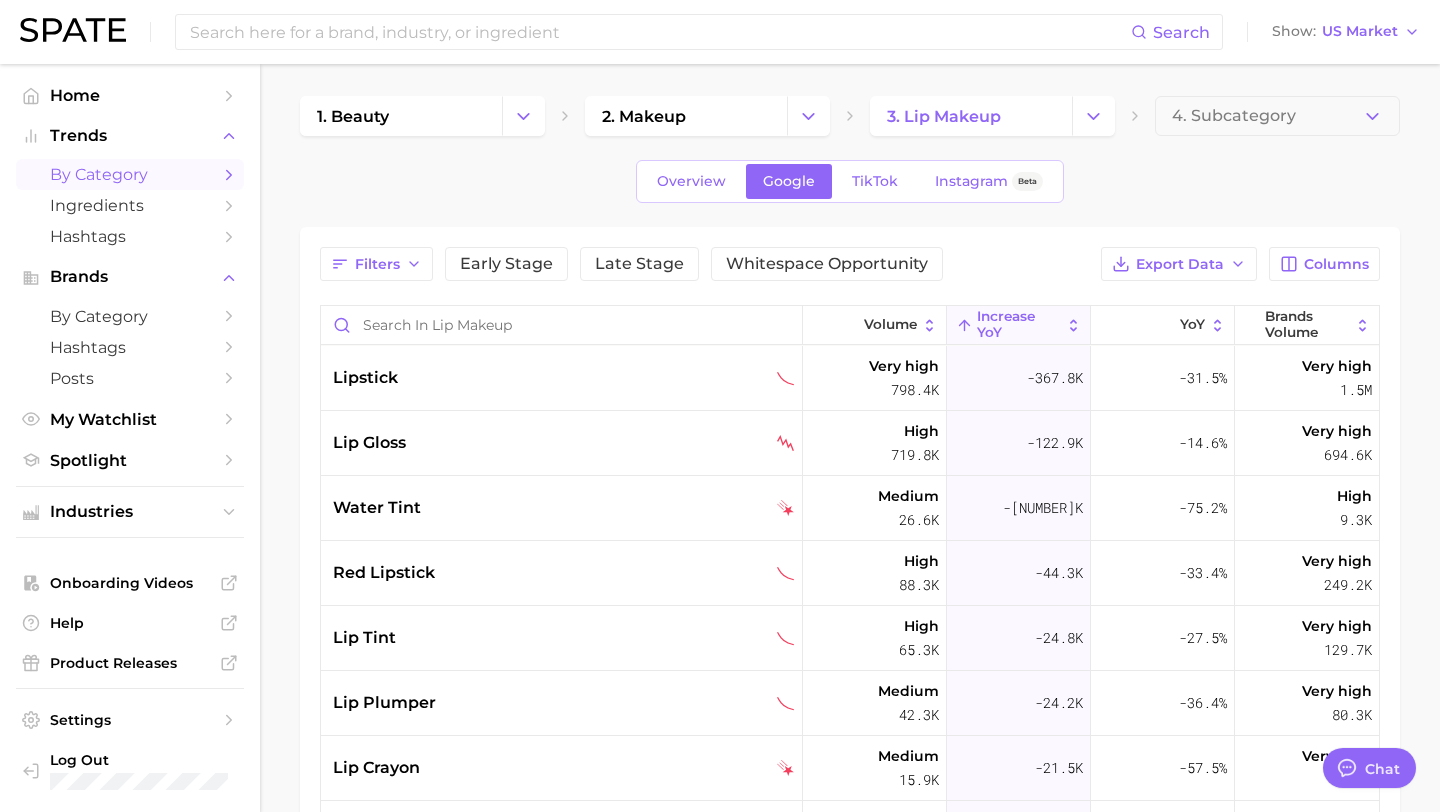click on "Overview Google TikTok Instagram Beta" at bounding box center [850, 181] 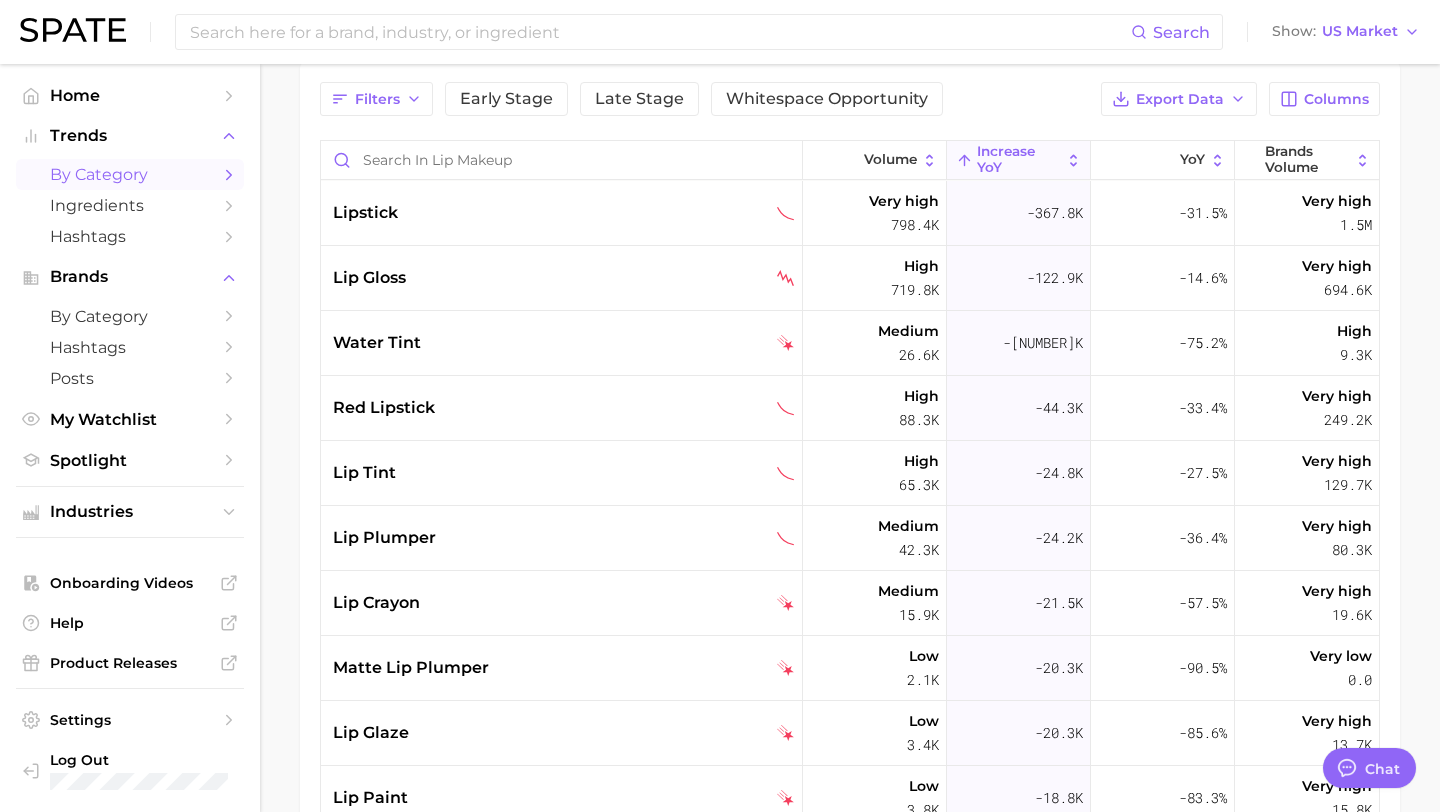 scroll, scrollTop: 166, scrollLeft: 0, axis: vertical 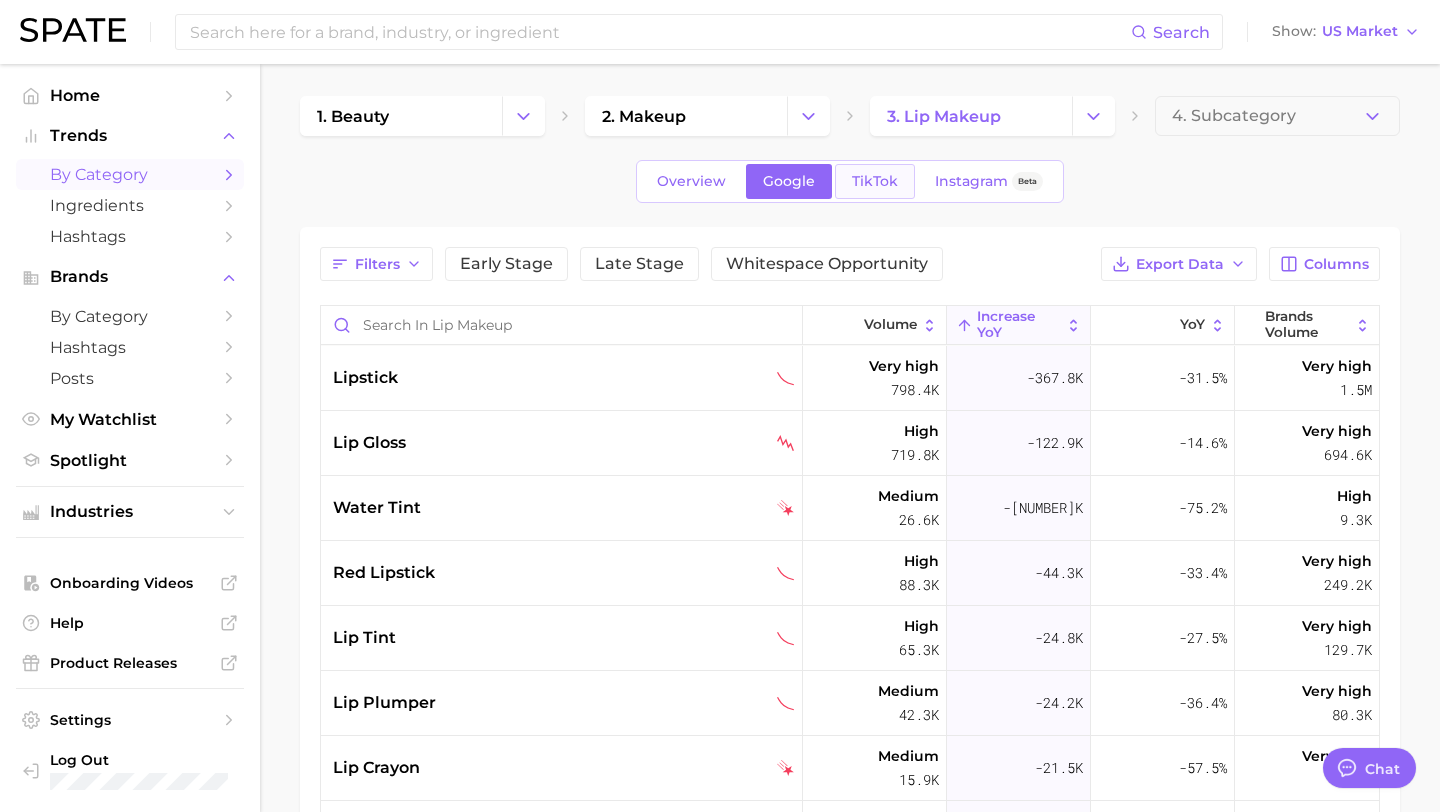 click on "TikTok" at bounding box center (875, 181) 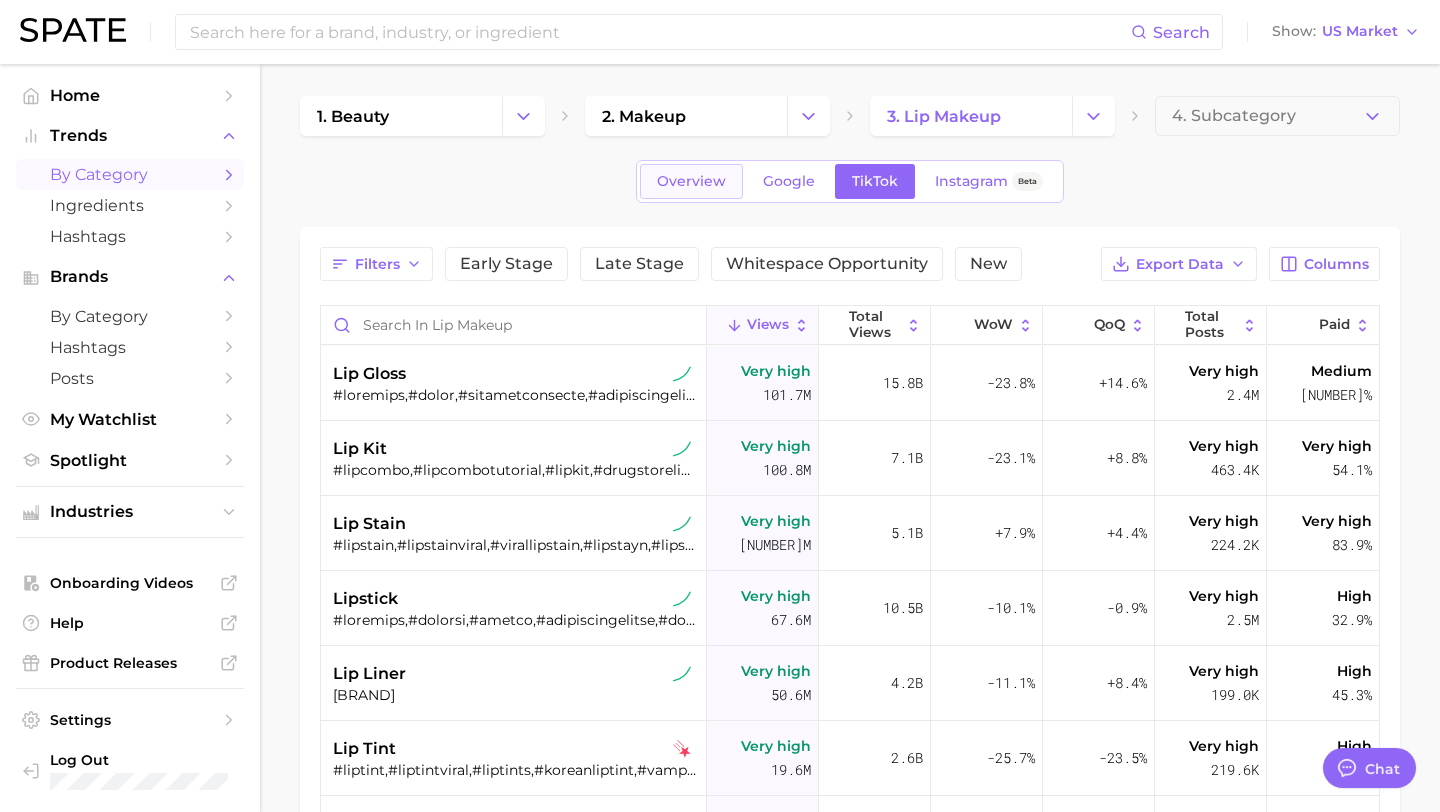 click on "Overview" at bounding box center [691, 181] 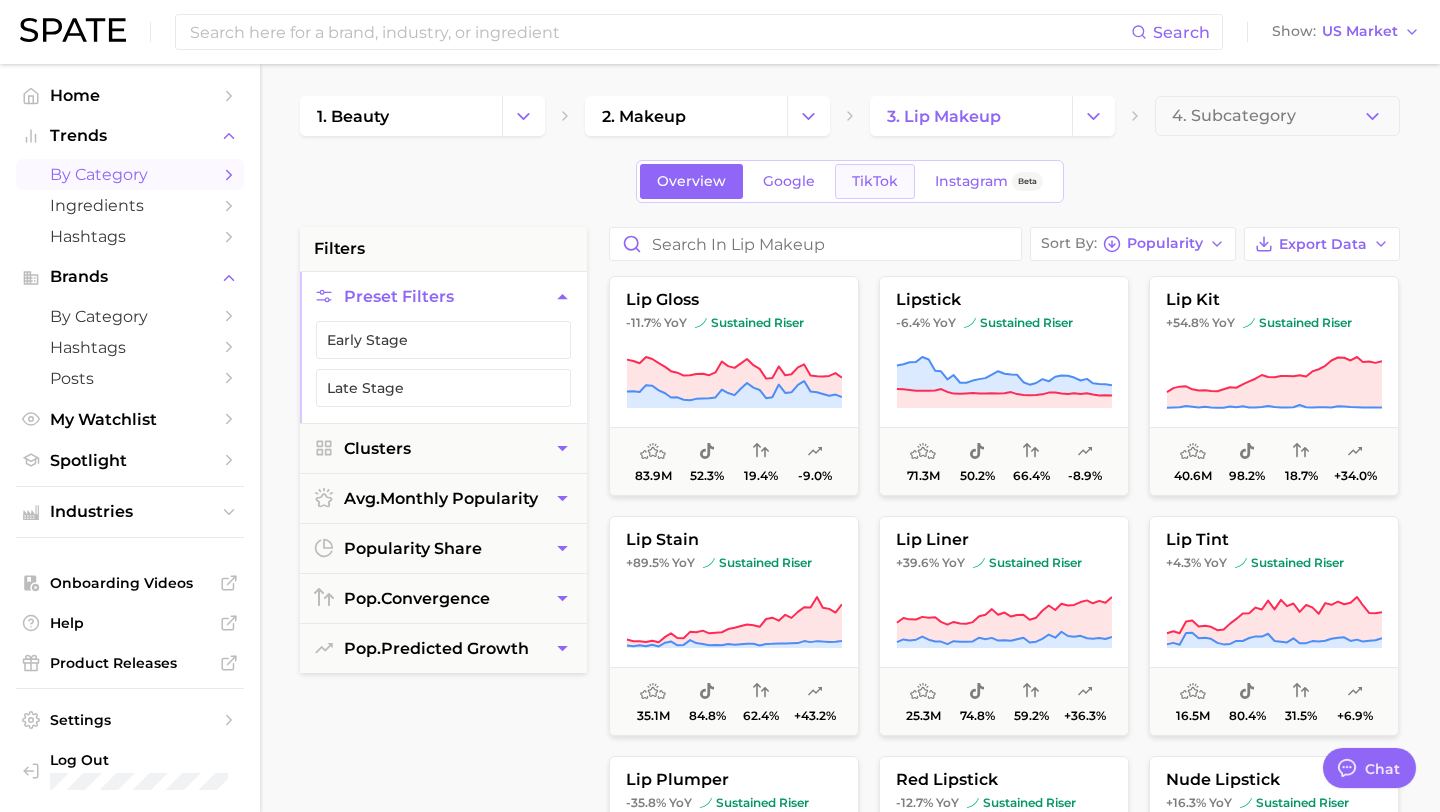 click on "TikTok" at bounding box center [875, 181] 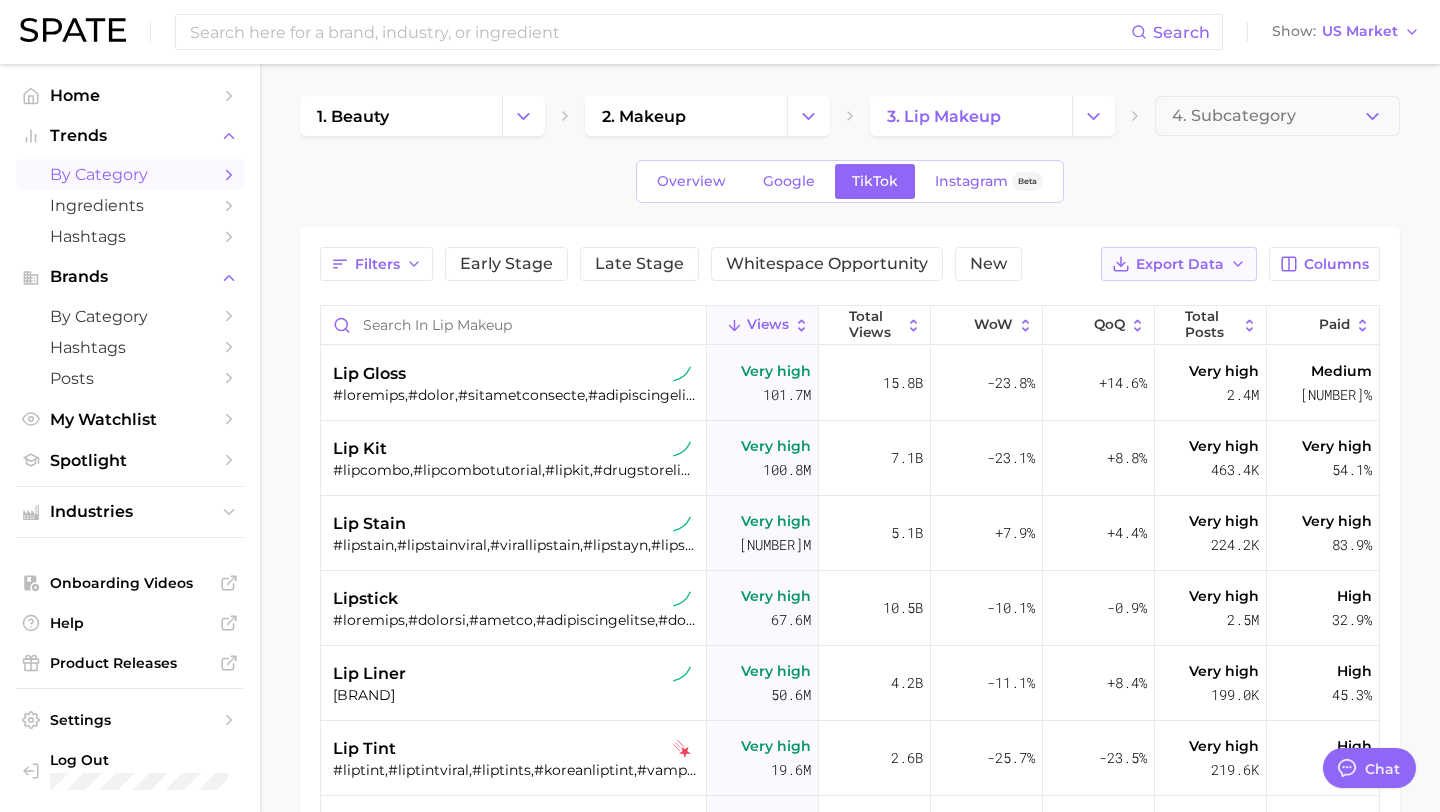 click on "Export Data" at bounding box center (1180, 264) 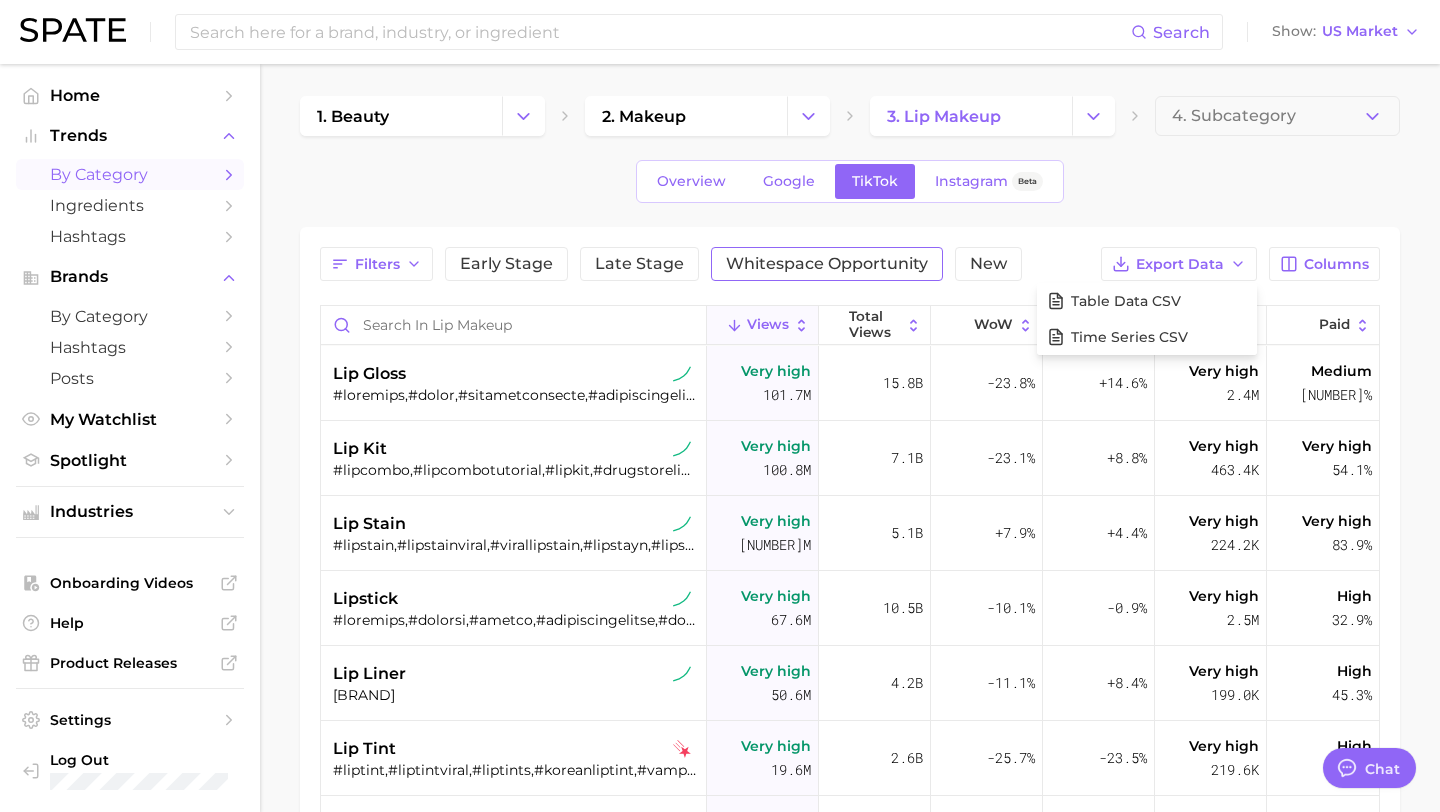 click on "Whitespace Opportunity" at bounding box center (827, 264) 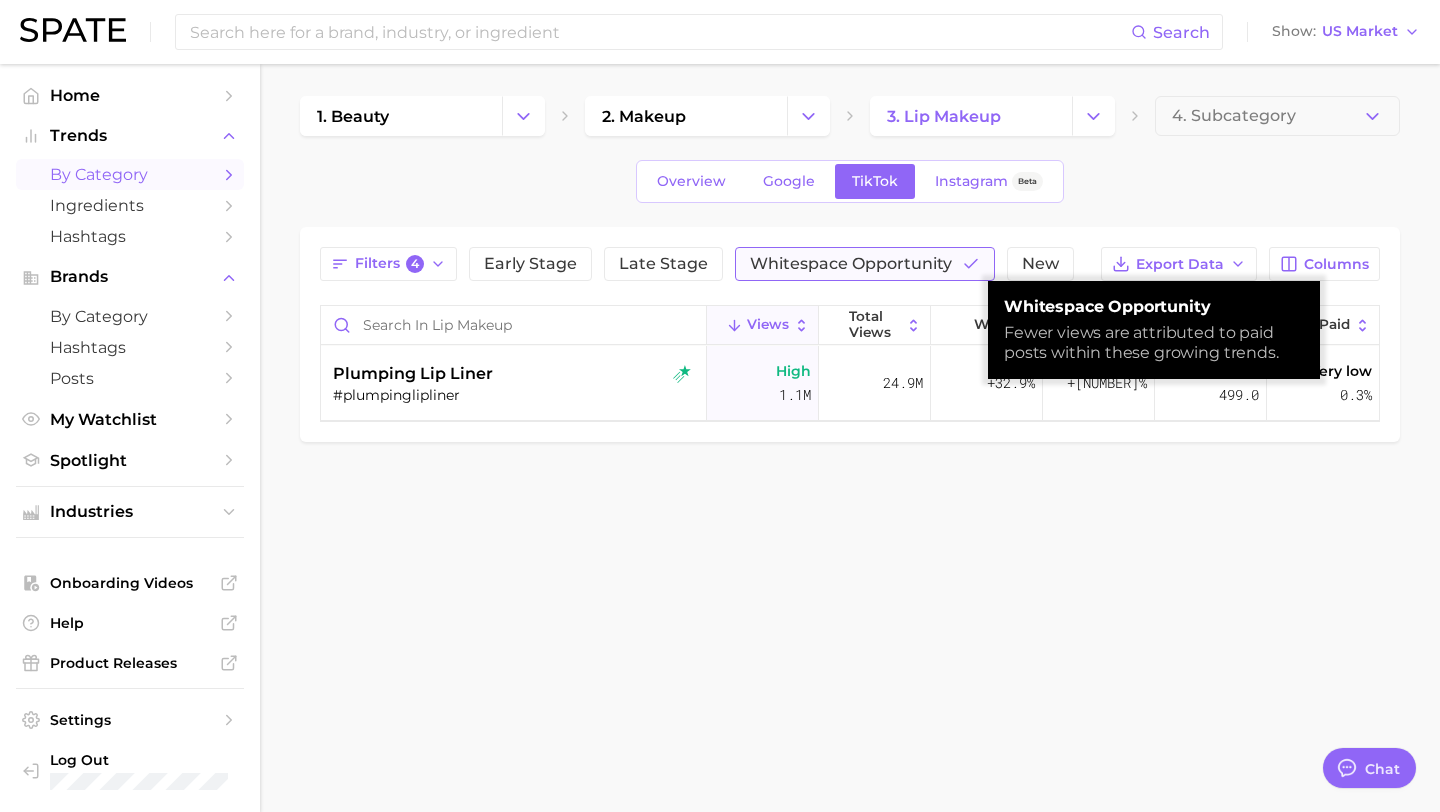 click on "Whitespace Opportunity" at bounding box center (851, 264) 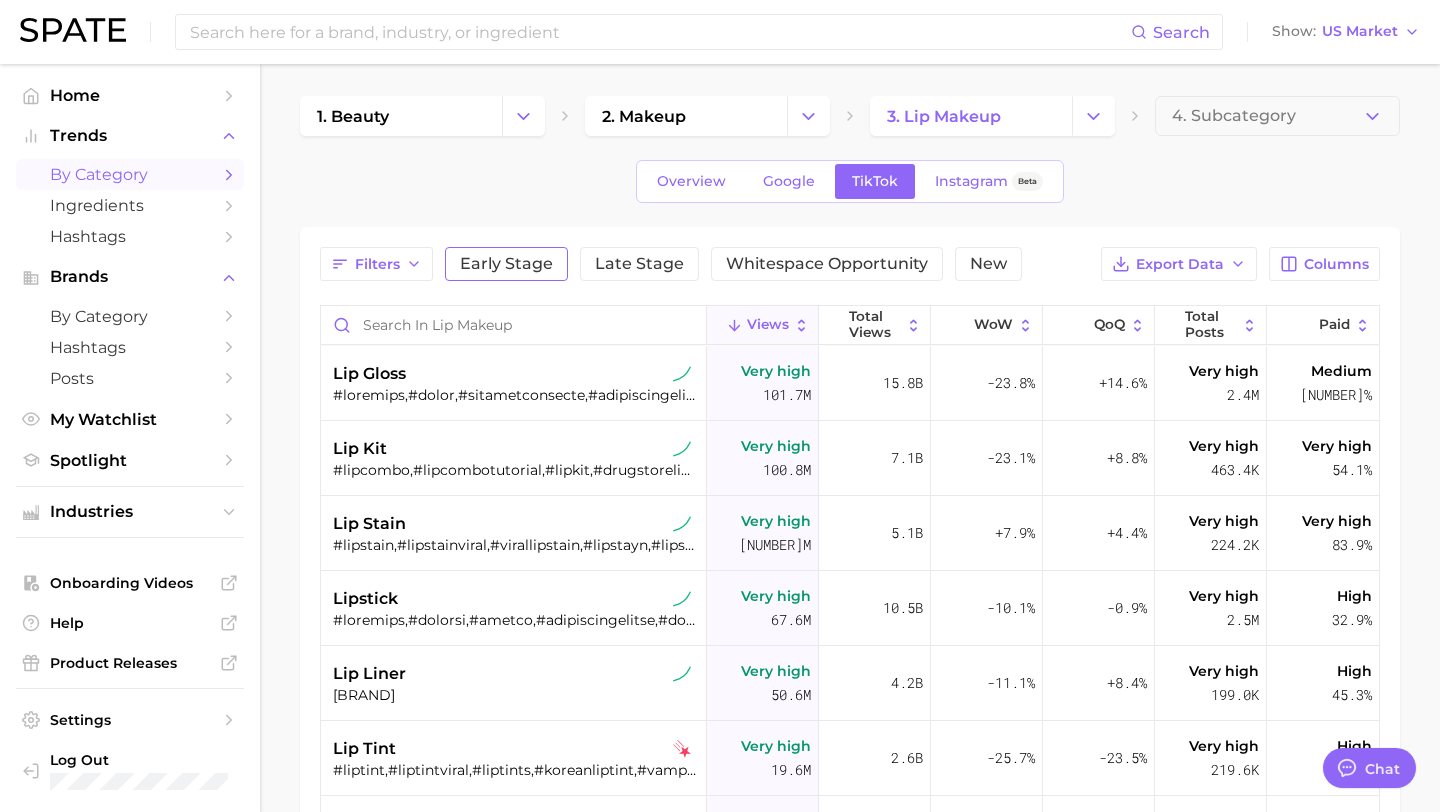 click on "Early Stage" at bounding box center [506, 264] 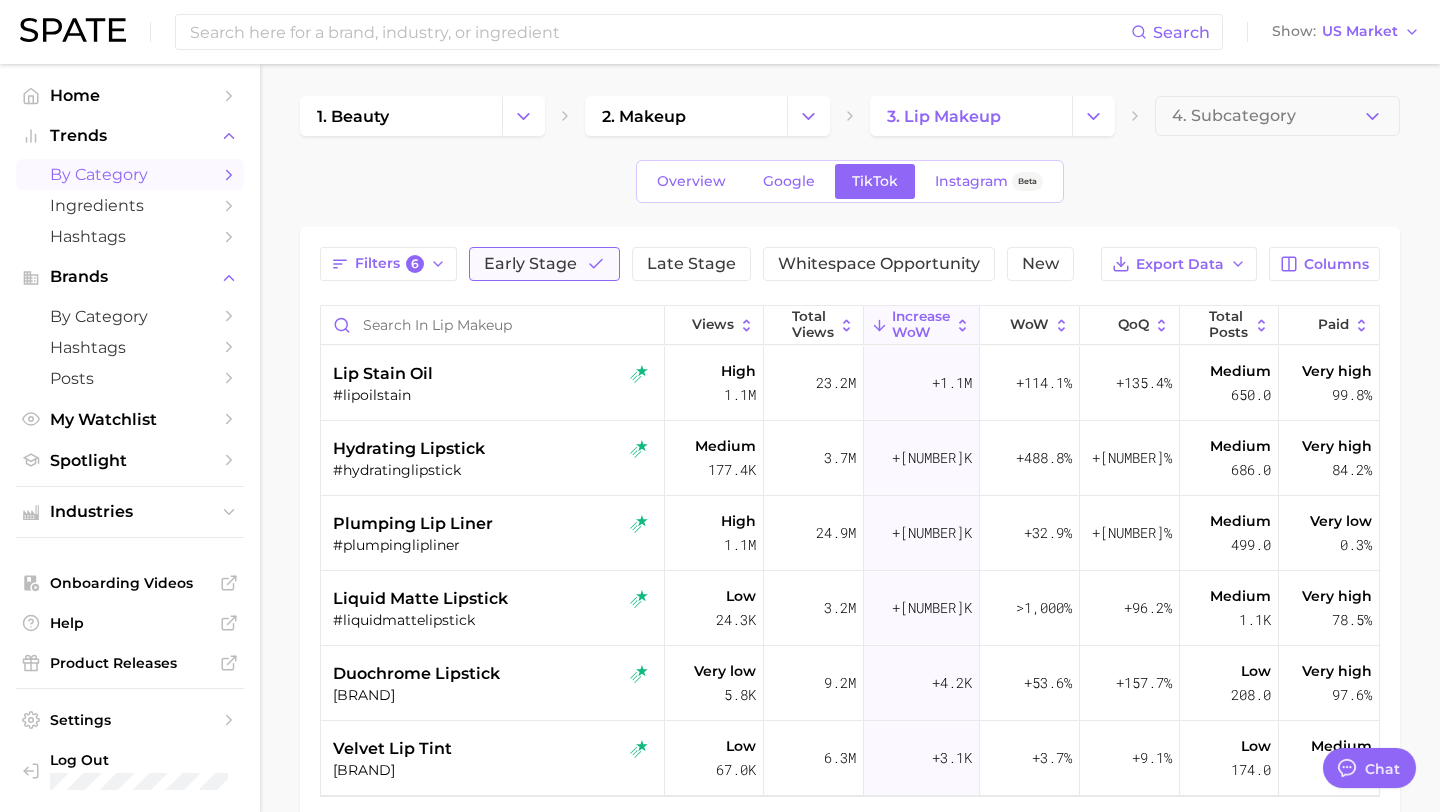 click on "Early Stage" at bounding box center [530, 264] 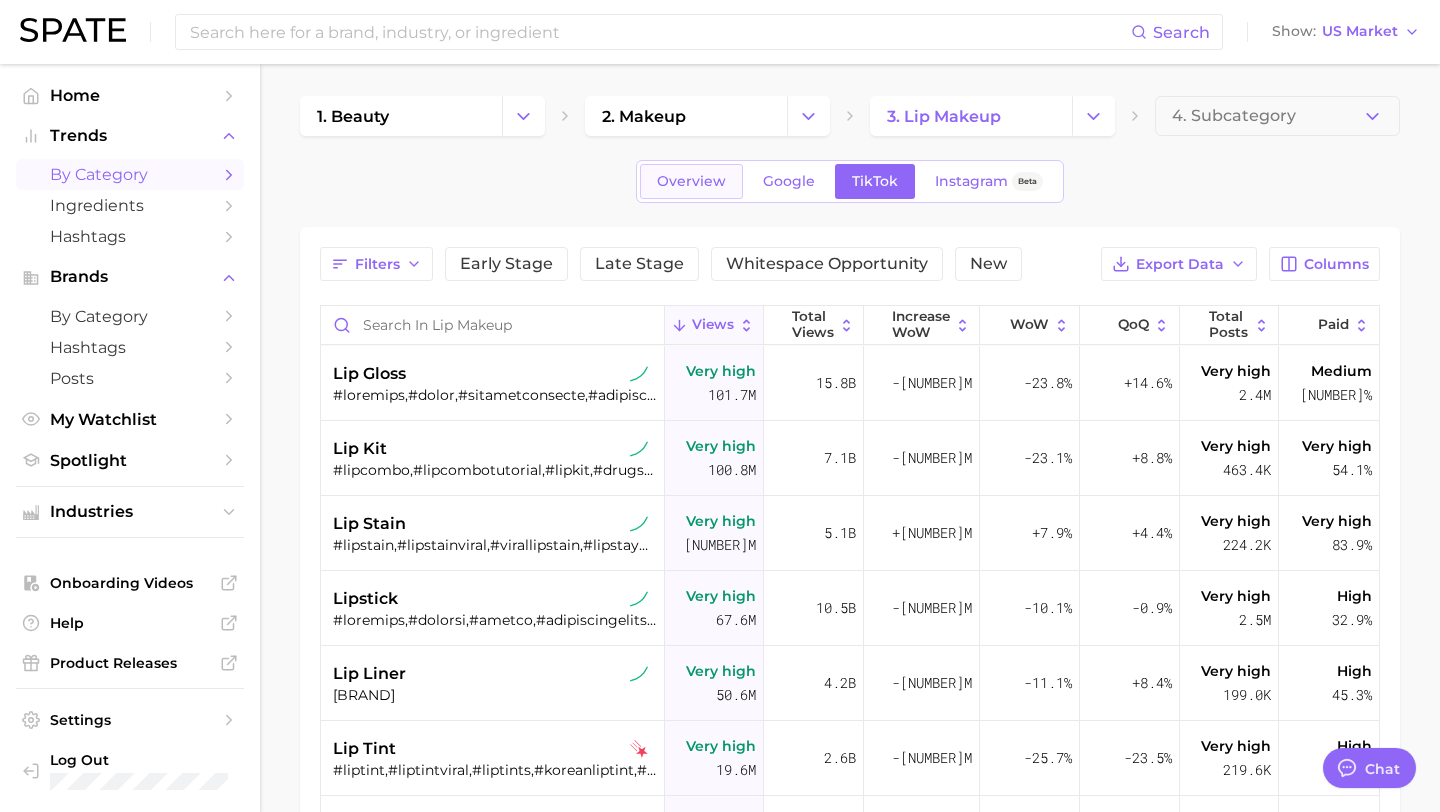 click on "Overview" at bounding box center (691, 181) 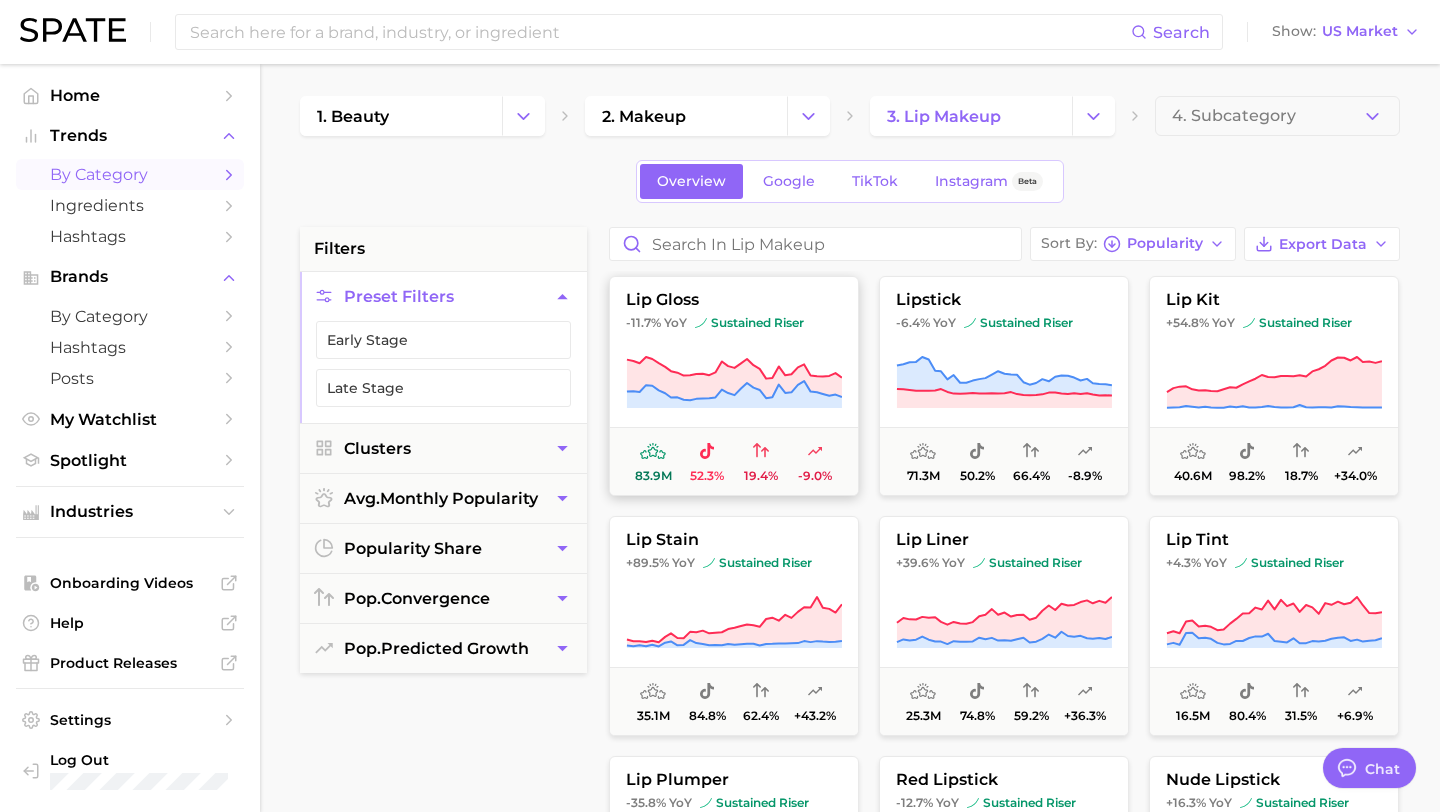 click 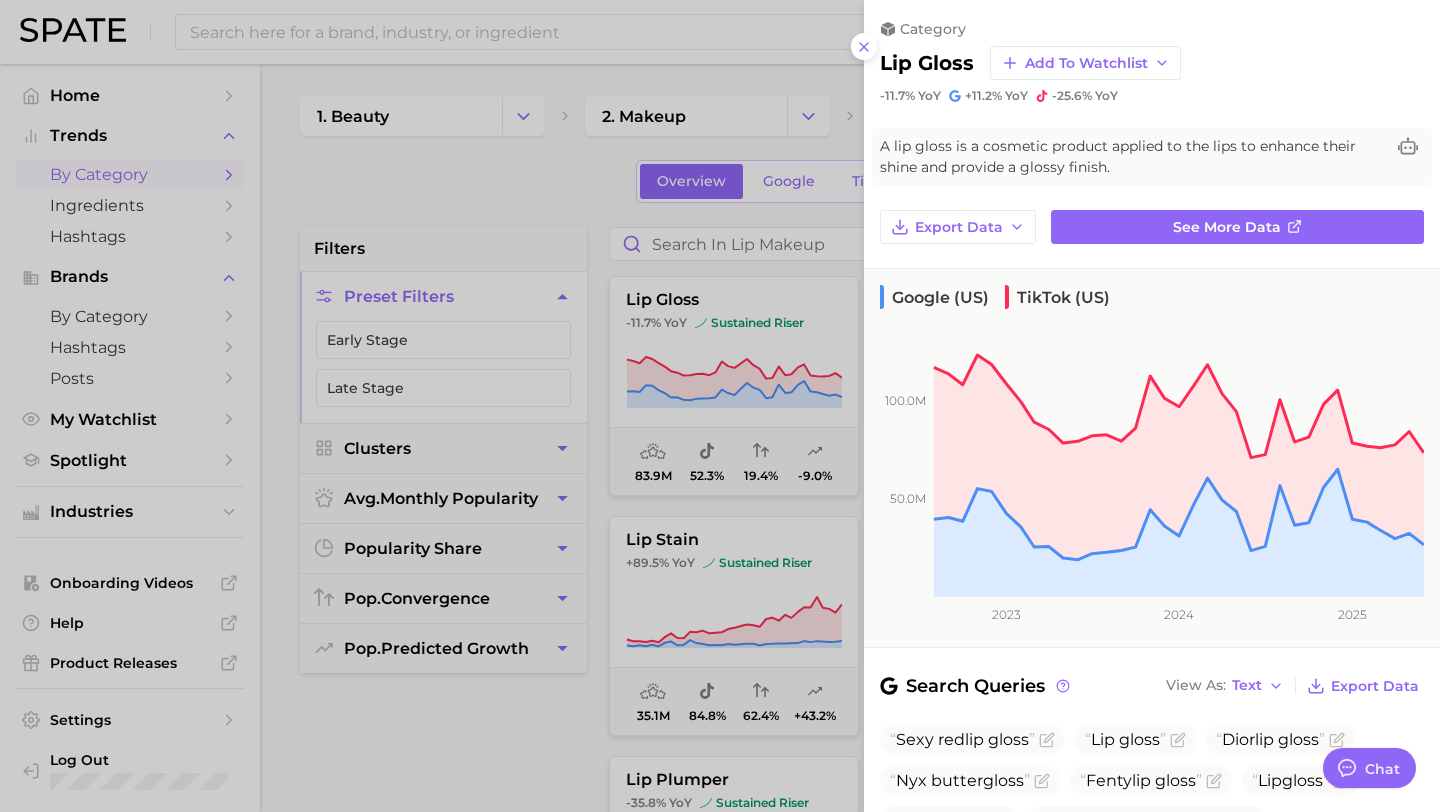 click on "-25.6%" at bounding box center (1072, 95) 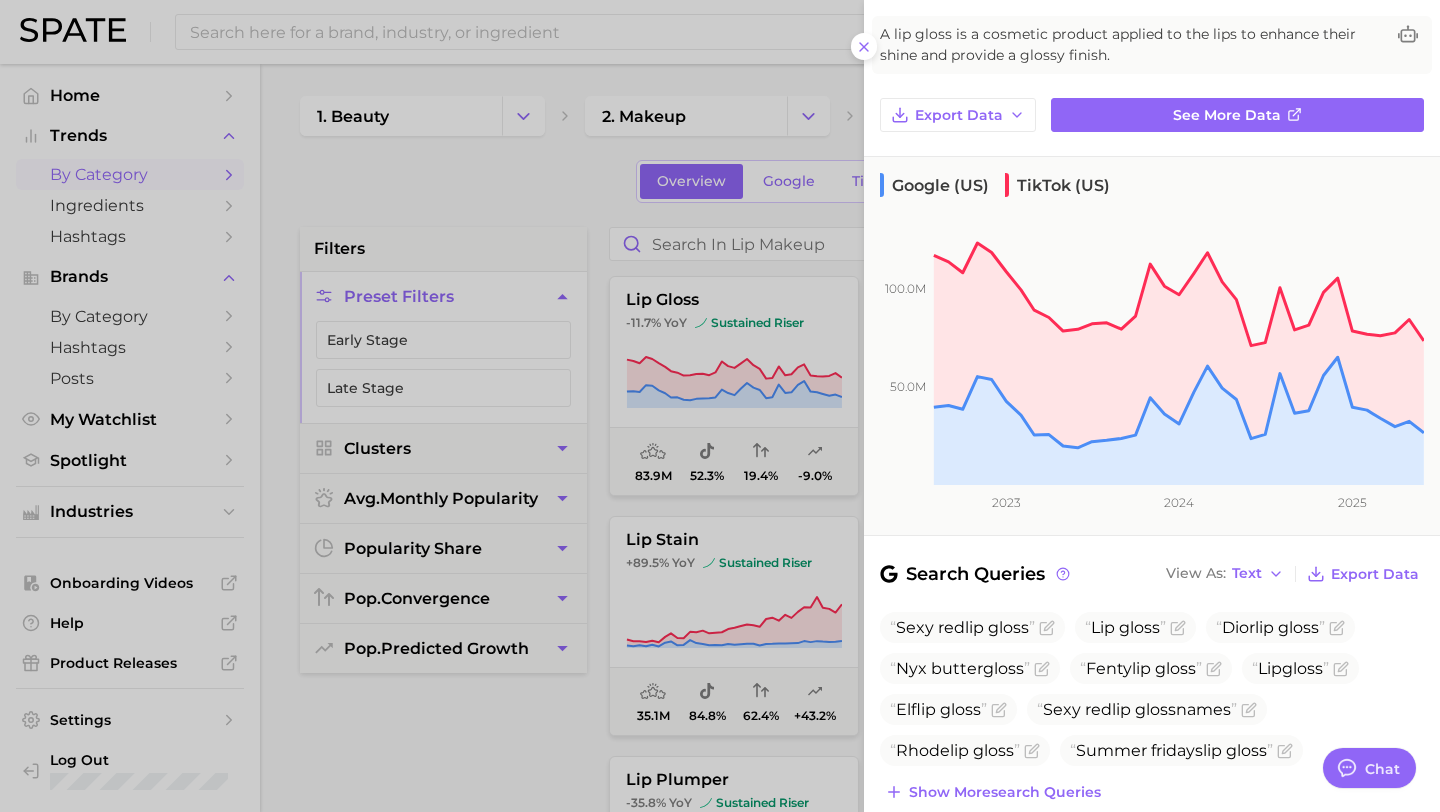 scroll, scrollTop: 12, scrollLeft: 0, axis: vertical 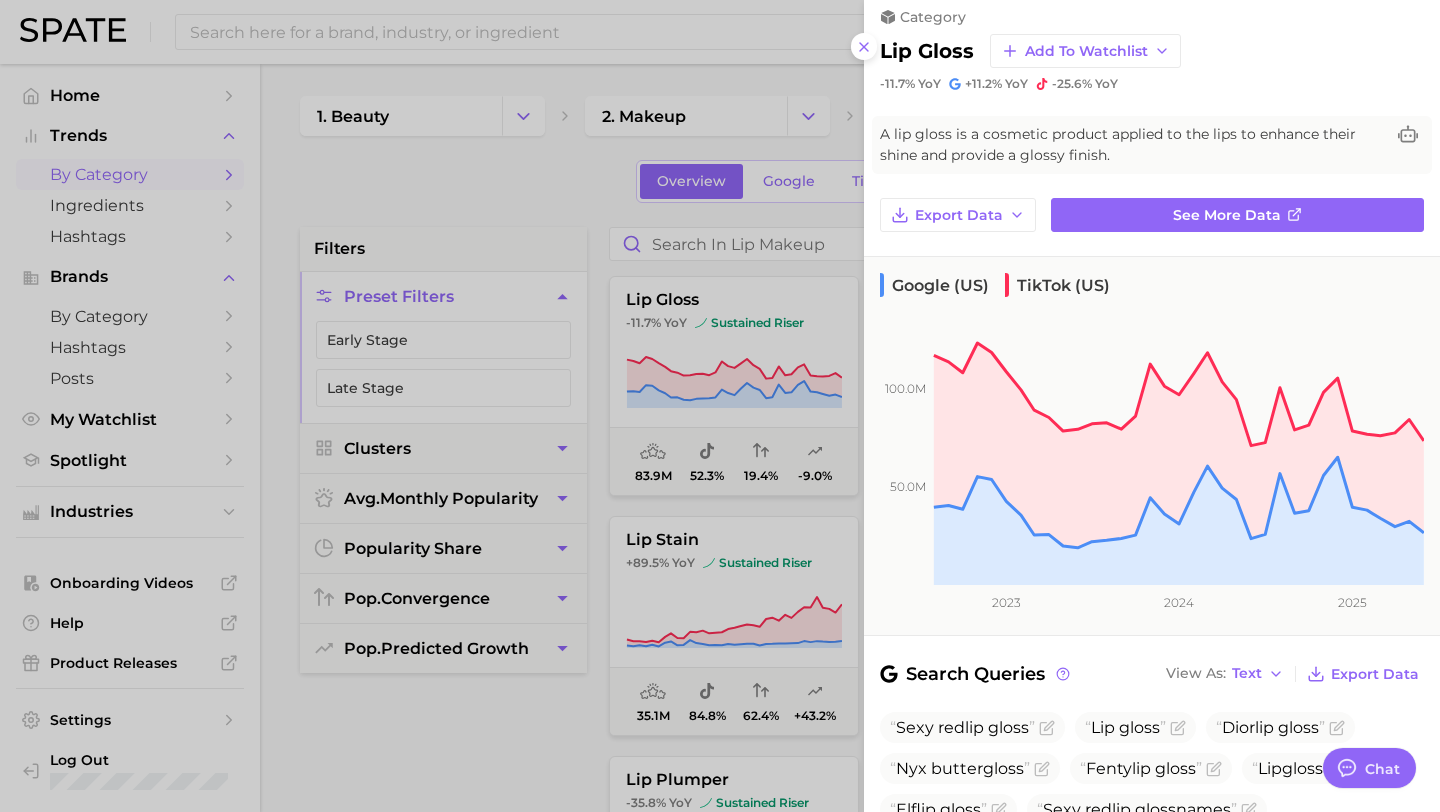 click on "-[NUMBER]% YoY" at bounding box center [1085, 84] 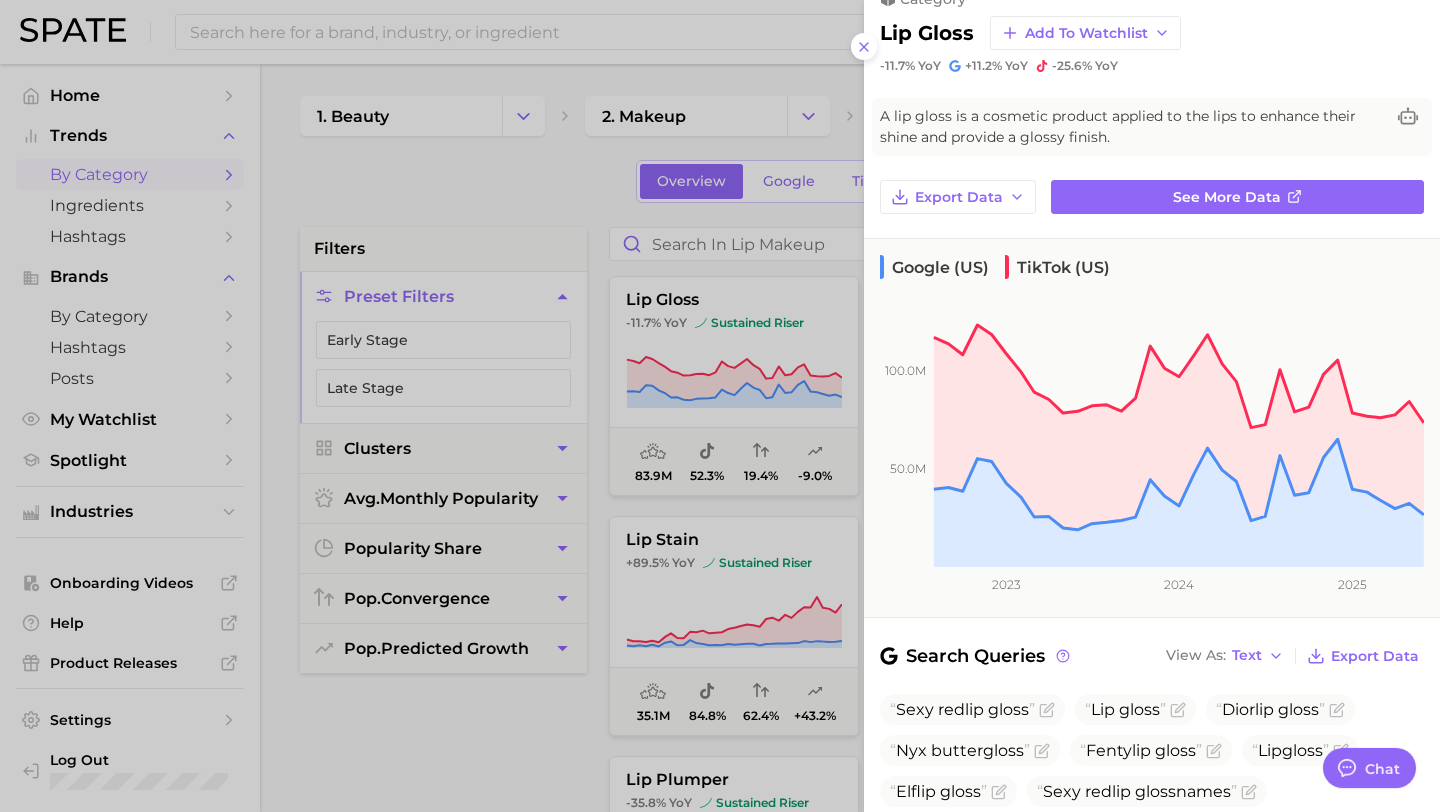 scroll, scrollTop: 26, scrollLeft: 0, axis: vertical 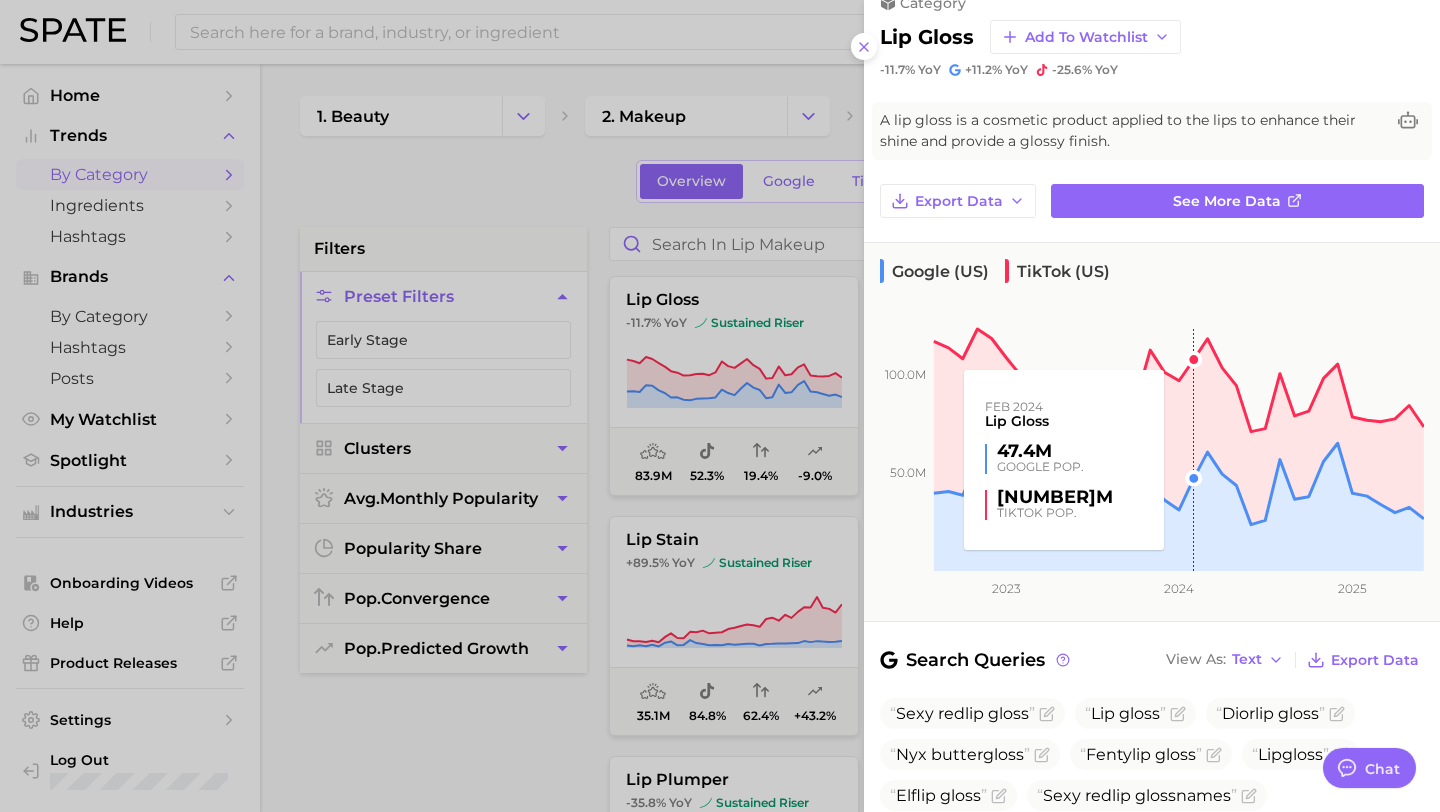 click 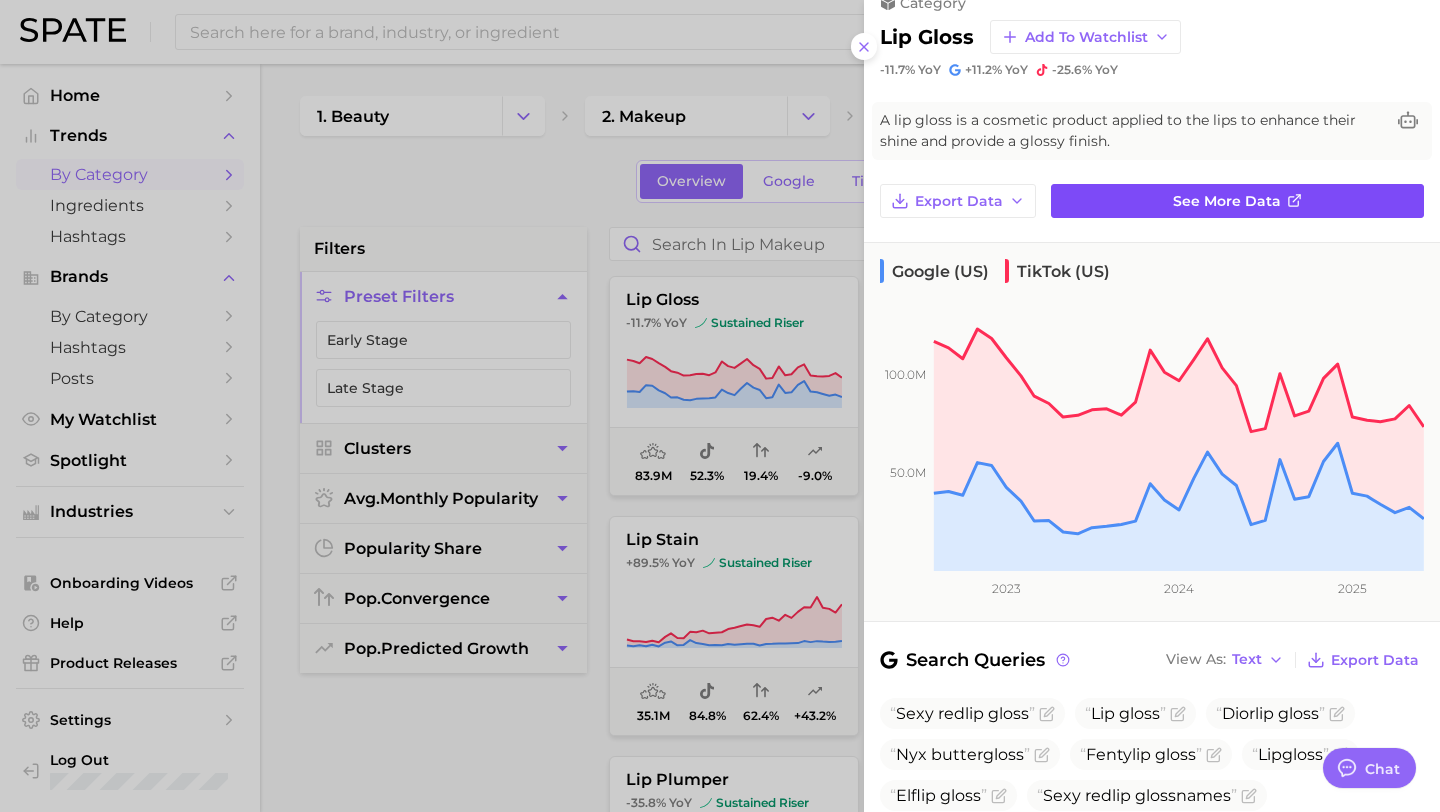 click on "See more data" at bounding box center [1227, 201] 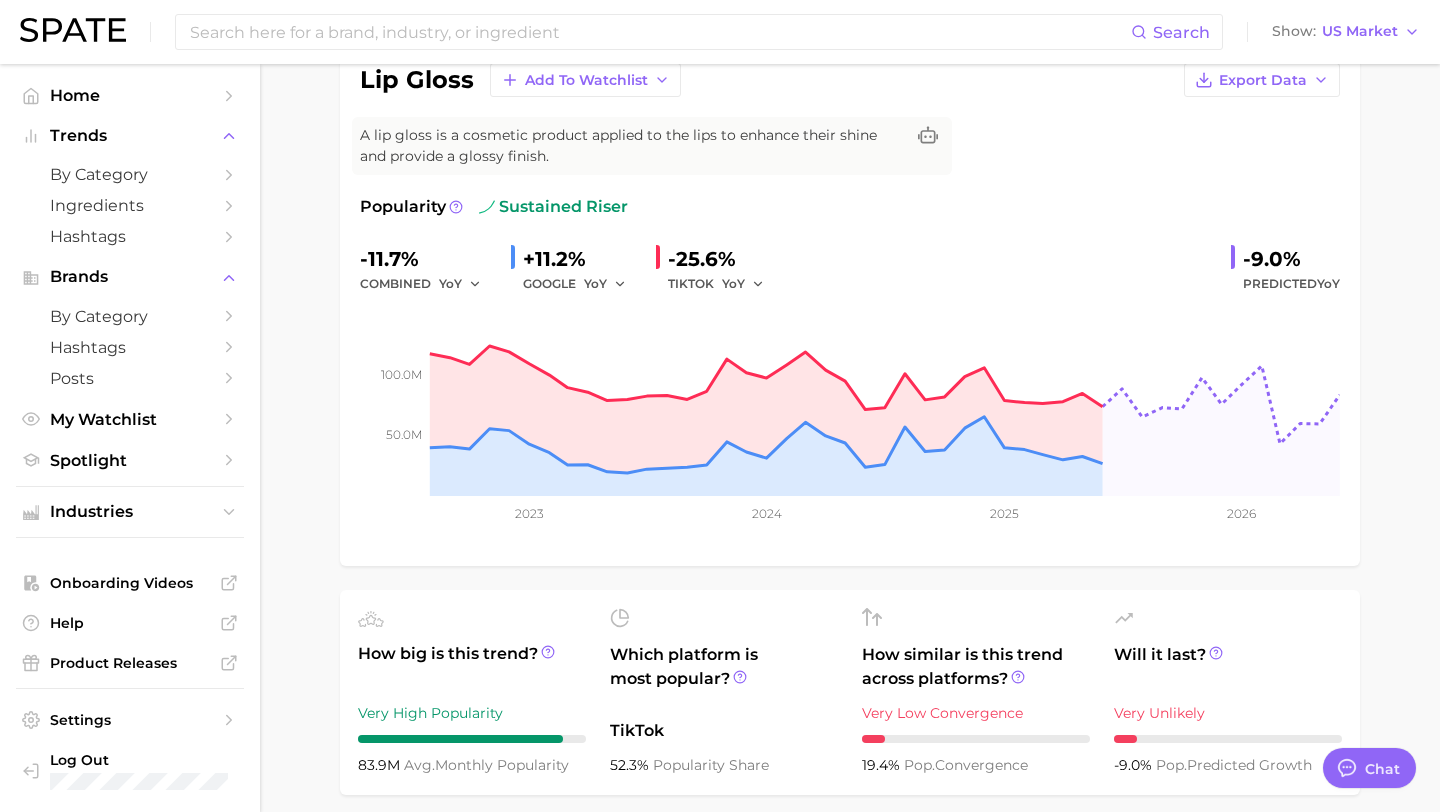 scroll, scrollTop: 176, scrollLeft: 0, axis: vertical 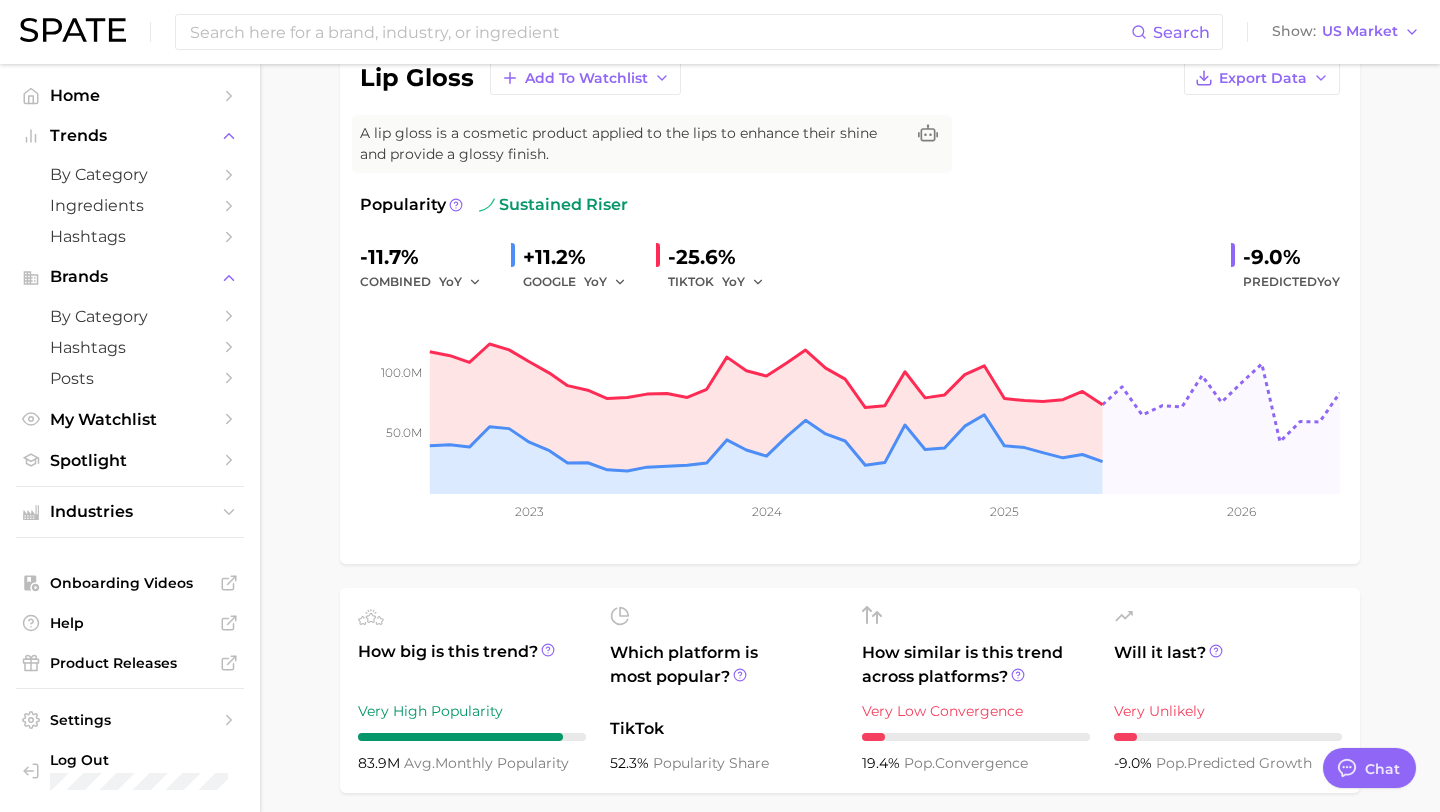 click on "-9.0%" at bounding box center [1291, 257] 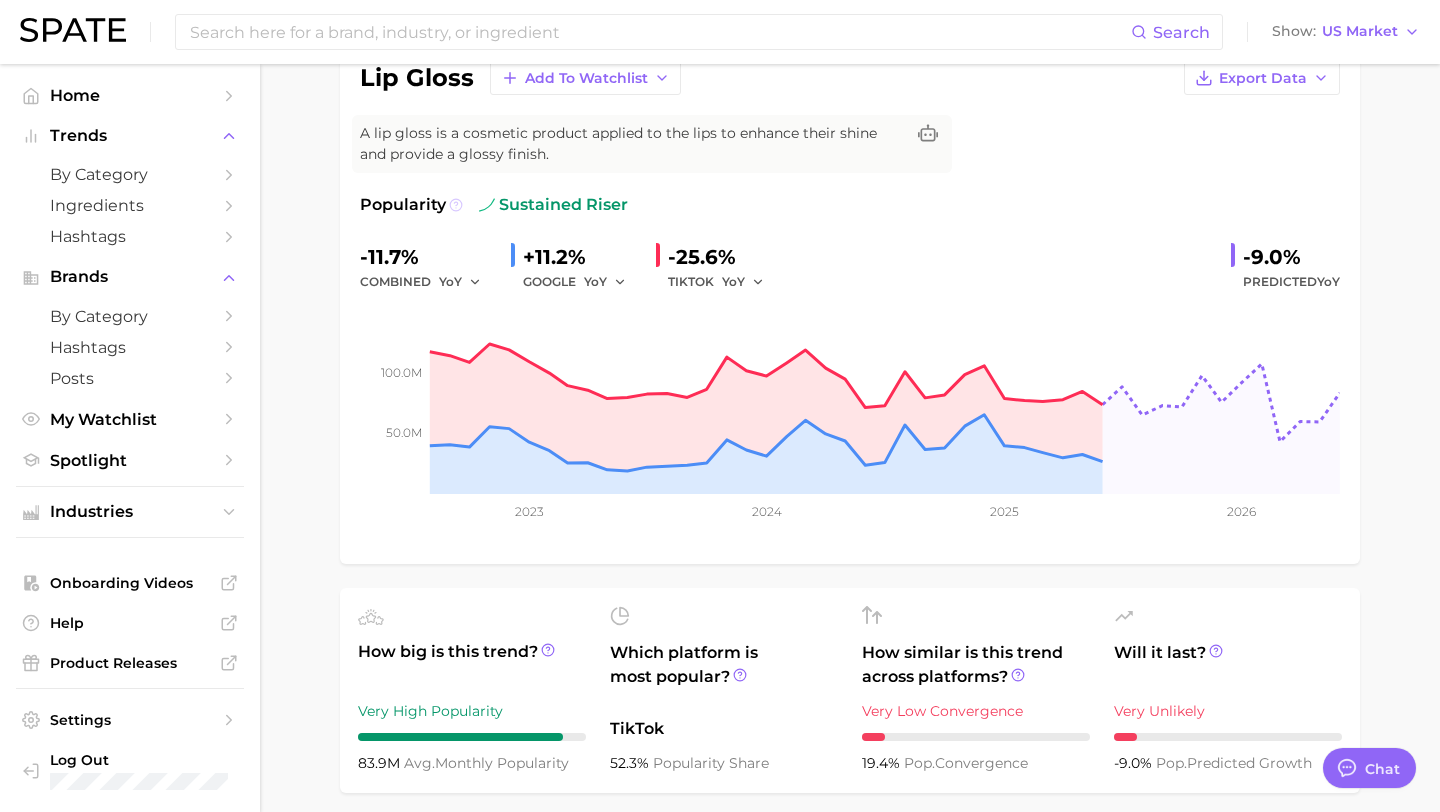 click 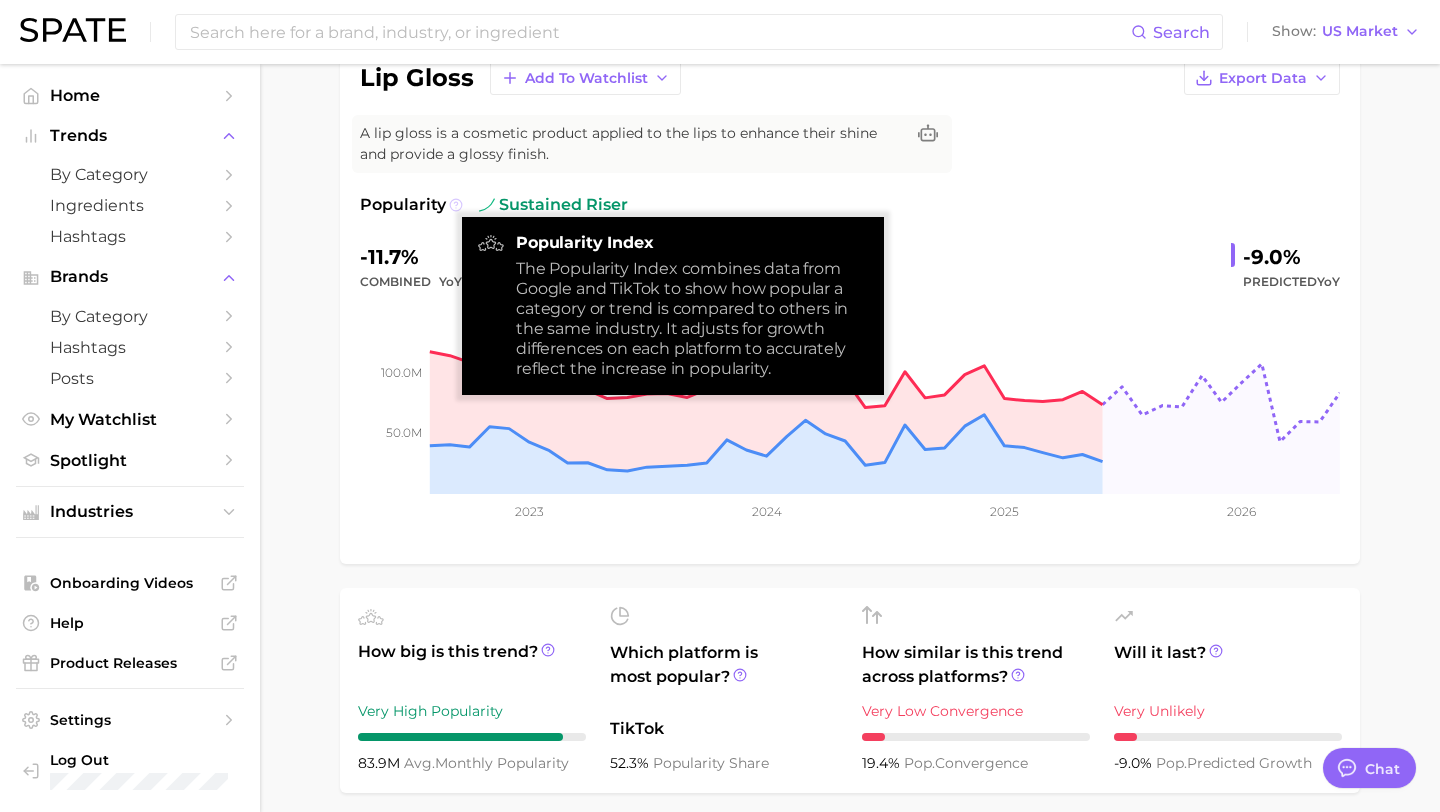 click 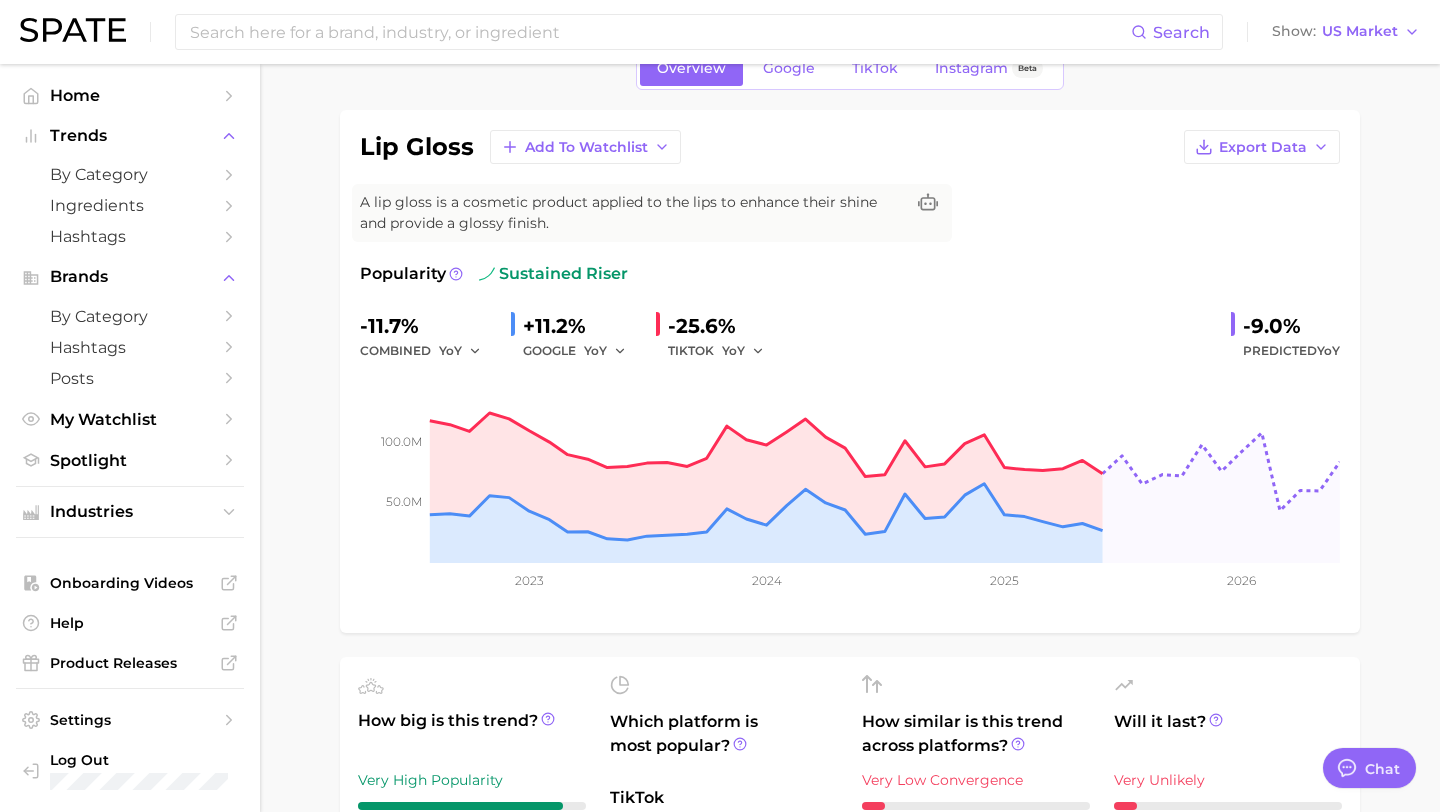scroll, scrollTop: 97, scrollLeft: 0, axis: vertical 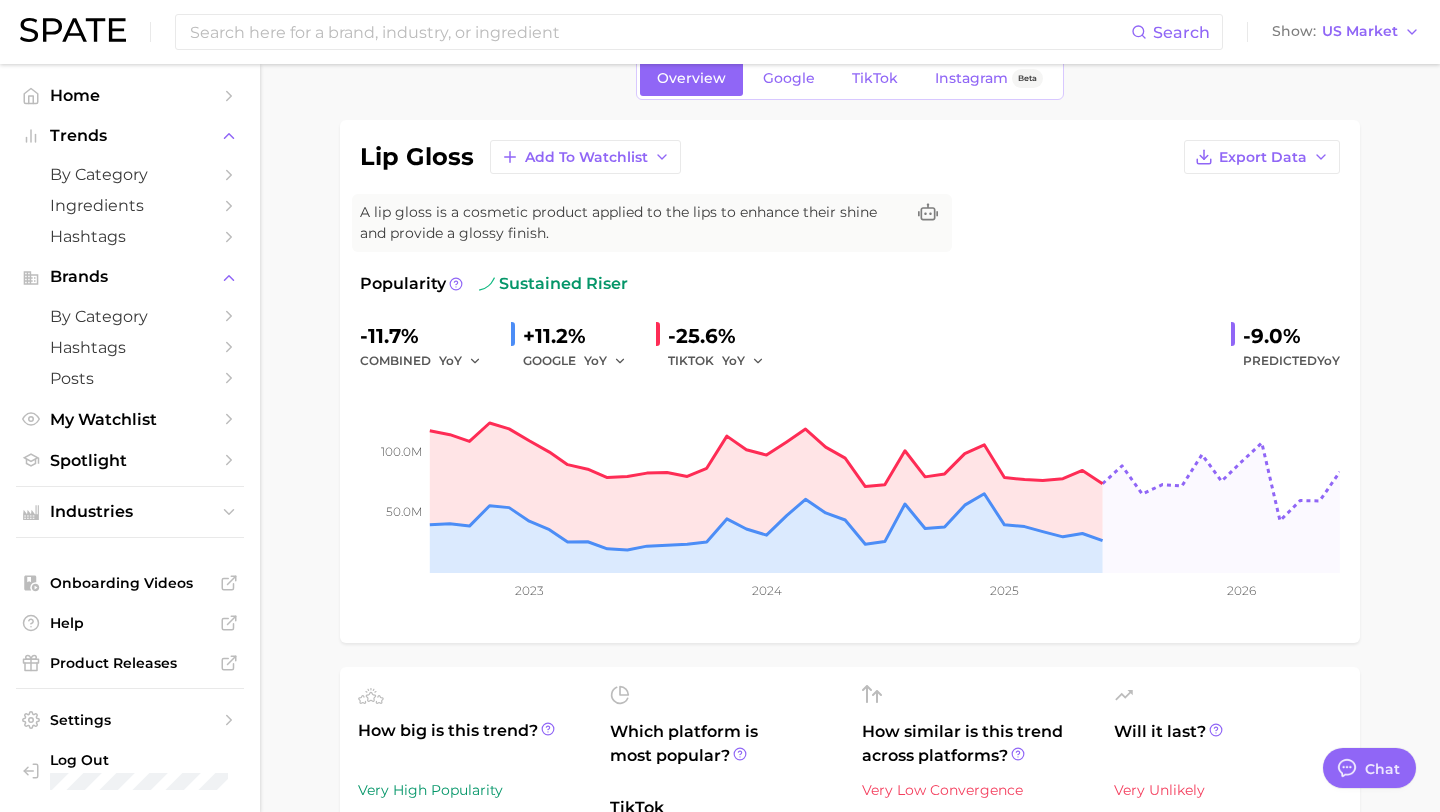 click on "-9.0%" at bounding box center [1291, 336] 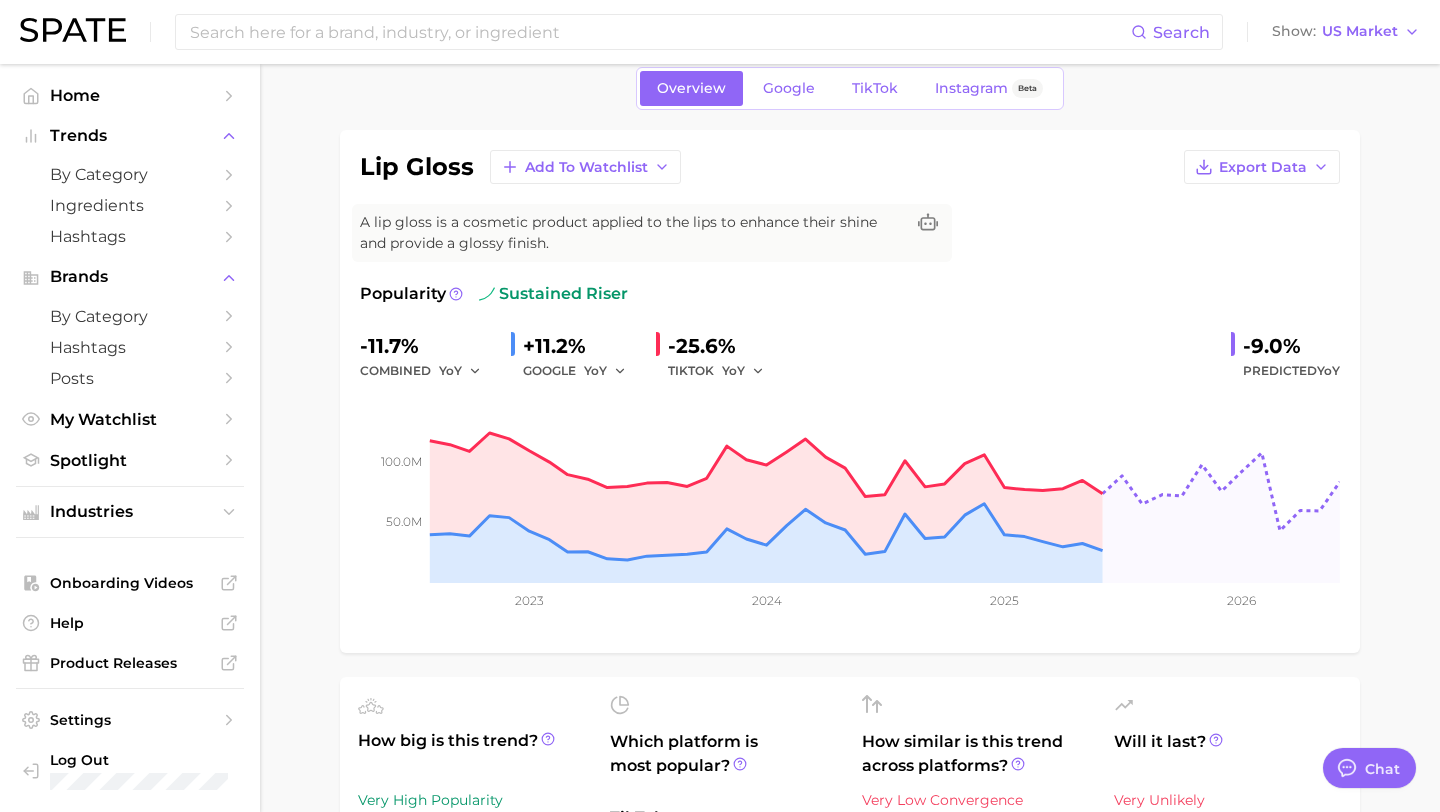 scroll, scrollTop: 0, scrollLeft: 0, axis: both 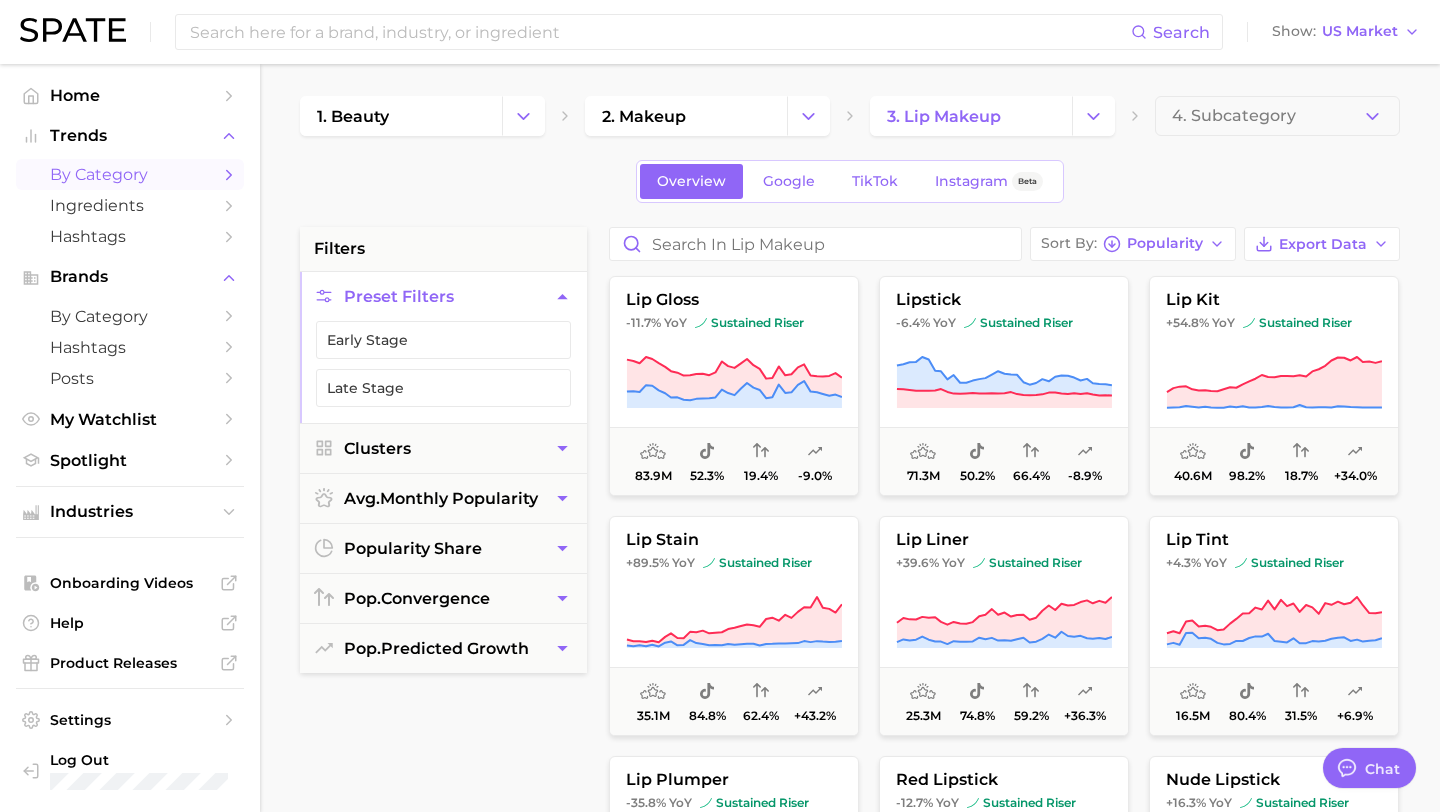 click on "1. beauty 2. makeup 3. lip makeup 4. Subcategory Overview Google TikTok Instagram Beta filters Preset Filters Early Stage Late Stage Clusters avg. monthly popularity popularity share pop. convergence pop. predicted growth Sort By Popularity Export Data lip gloss -[NUMBER]% YoY sustained riser [NUMBER]m [NUMBER]% [NUMBER]% -[NUMBER]% lipstick -[NUMBER]% YoY sustained riser [NUMBER]m [NUMBER]% [NUMBER]% -[NUMBER]% lip kit +[NUMBER]% YoY sustained riser [NUMBER]m [NUMBER]% [NUMBER]% +[NUMBER]% lip stain +[NUMBER]% YoY sustained riser [NUMBER]m [NUMBER]% [NUMBER]% +[NUMBER]% lip liner +[NUMBER]% YoY sustained riser [NUMBER]m [NUMBER]% [NUMBER]% +[NUMBER]% lip tint +[NUMBER]% YoY sustained riser [NUMBER]m [NUMBER]% [NUMBER]% +[NUMBER]% lip plumper -[NUMBER]% YoY sustained riser [NUMBER]m [NUMBER]% [NUMBER]% -[NUMBER]% red lipstick -[NUMBER]% YoY sustained riser [NUMBER]m [NUMBER]% [NUMBER]% -[NUMBER]% nude lipstick +[NUMBER]% YoY sustained riser [NUMBER]m [NUMBER]% [NUMBER]% +[NUMBER]% matte lipstick +[NUMBER]% YoY sustained riser [NUMBER]m [NUMBER]% [NUMBER]% -[NUMBER]% lip plumping gloss -[NUMBER]% YoY sustained riser [NUMBER]m [NUMBER]% [NUMBER]% -[NUMBER]% peel off lip stain +[NUMBER]% YoY sustained riser [NUMBER]m" at bounding box center (850, 822) 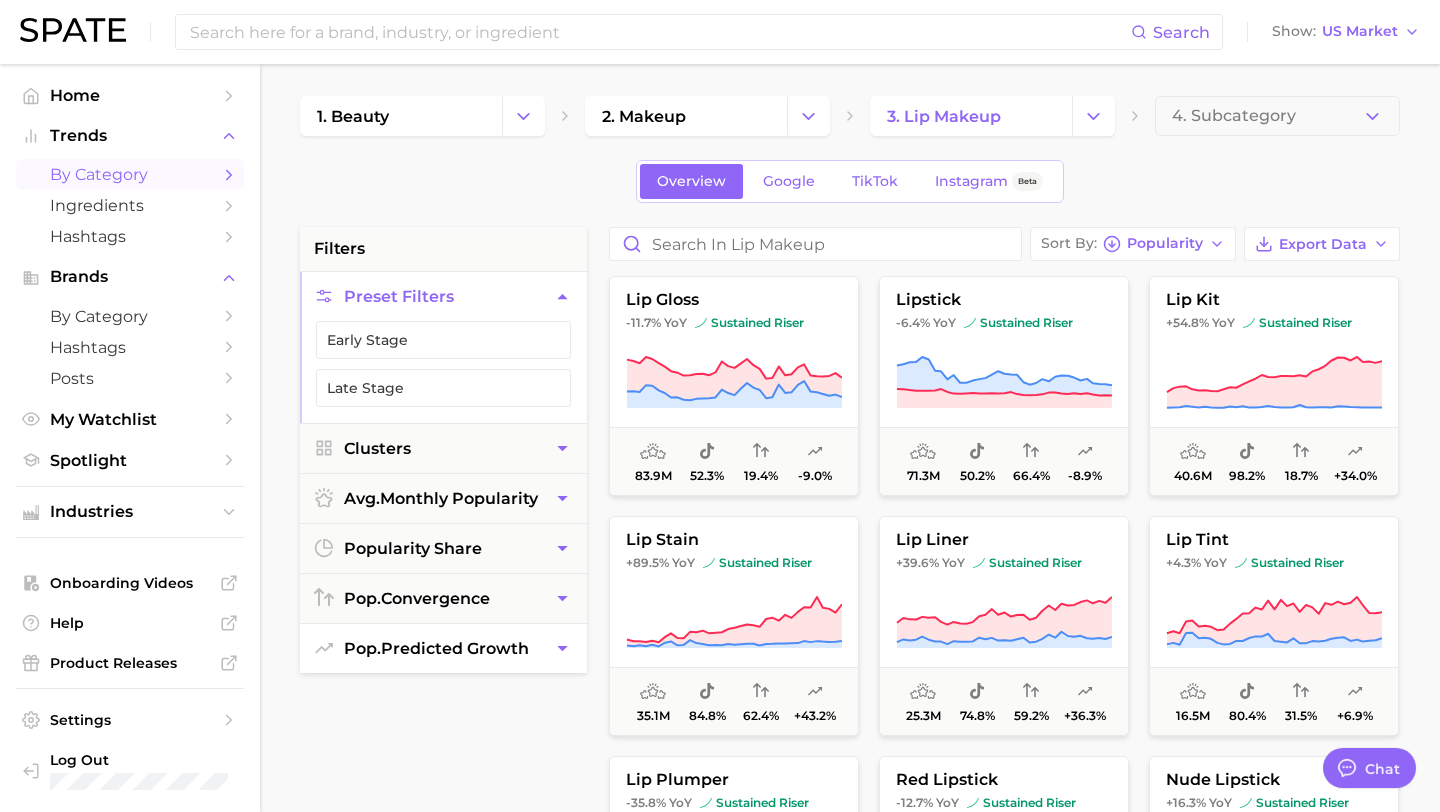 click 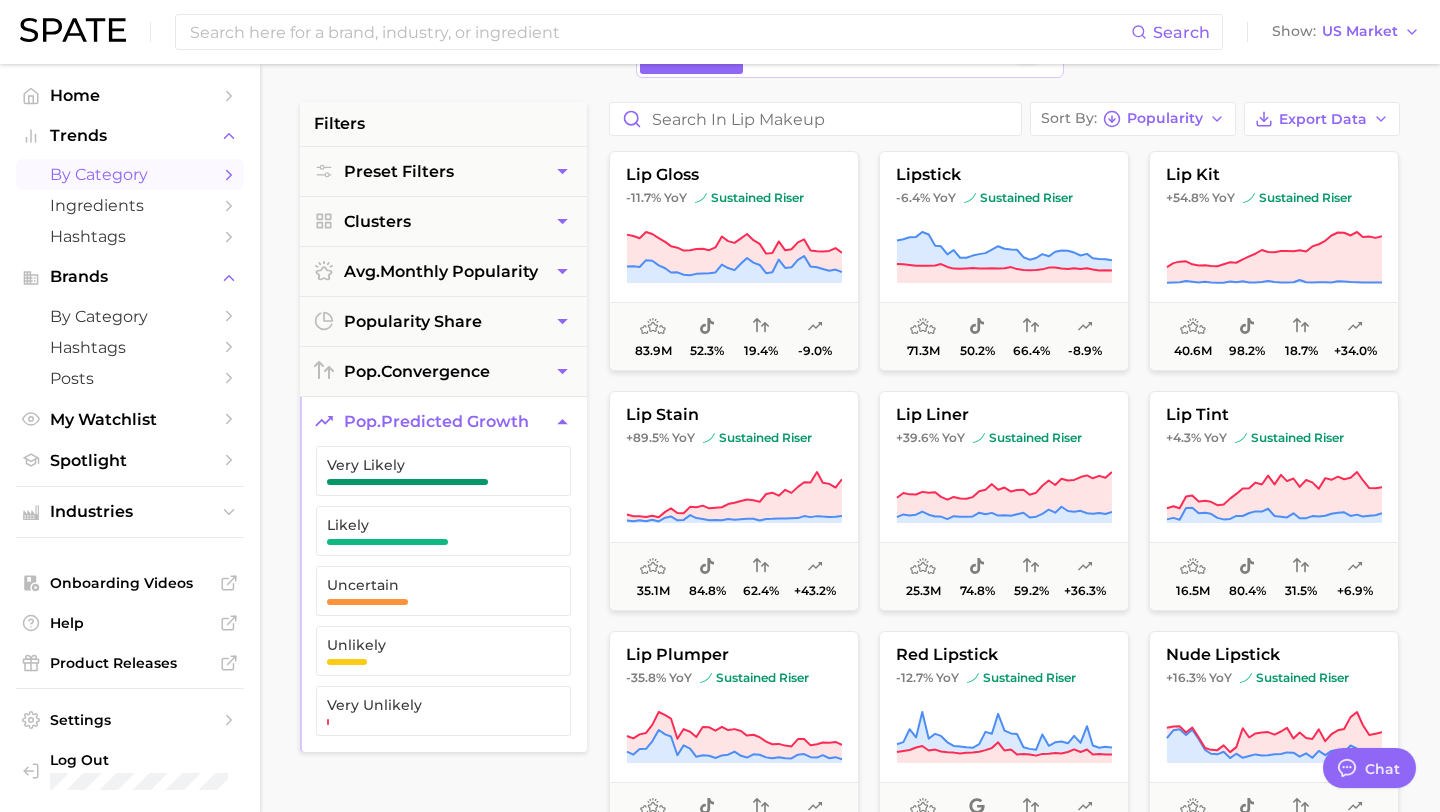 scroll, scrollTop: 10, scrollLeft: 0, axis: vertical 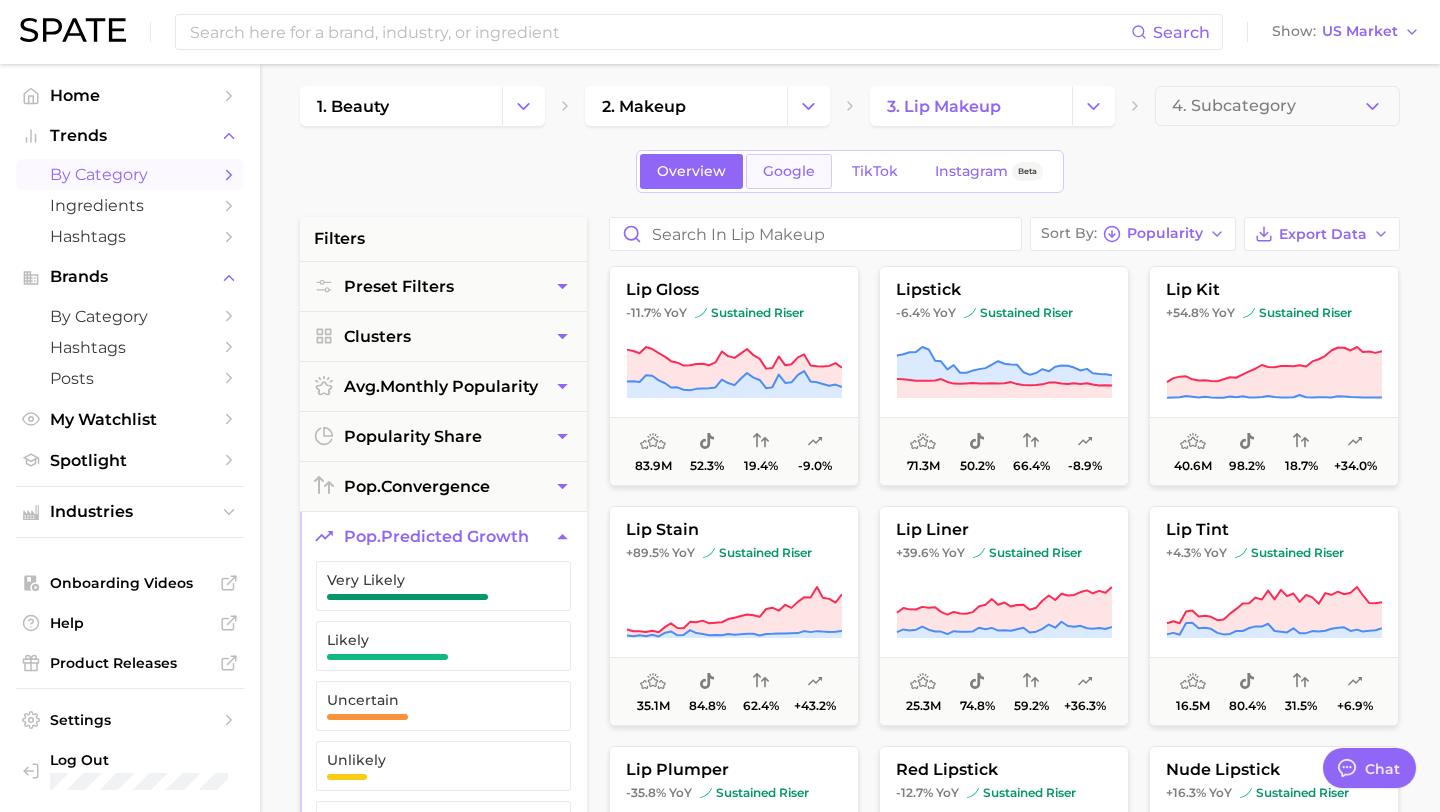 click on "Google" at bounding box center (789, 171) 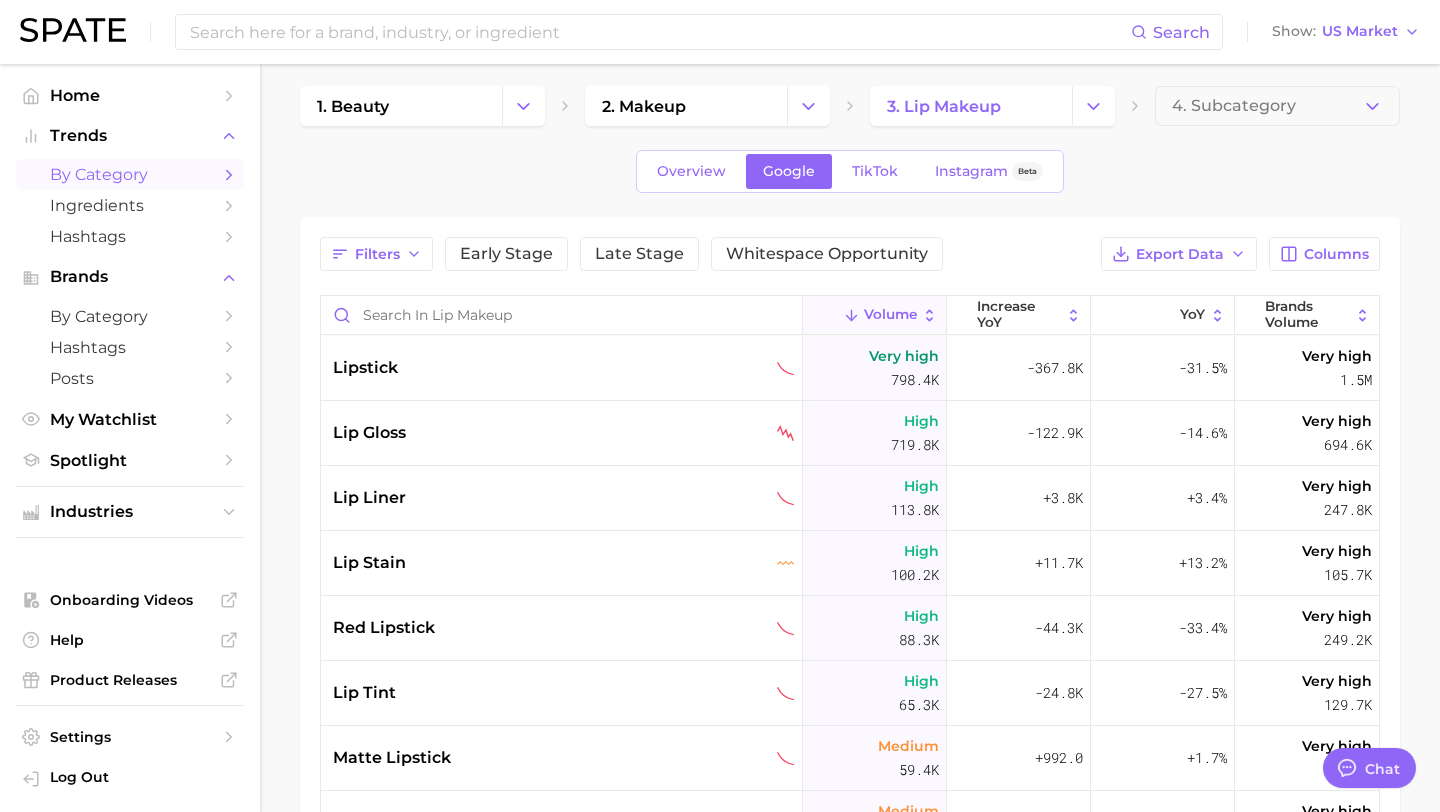 scroll, scrollTop: 0, scrollLeft: 0, axis: both 